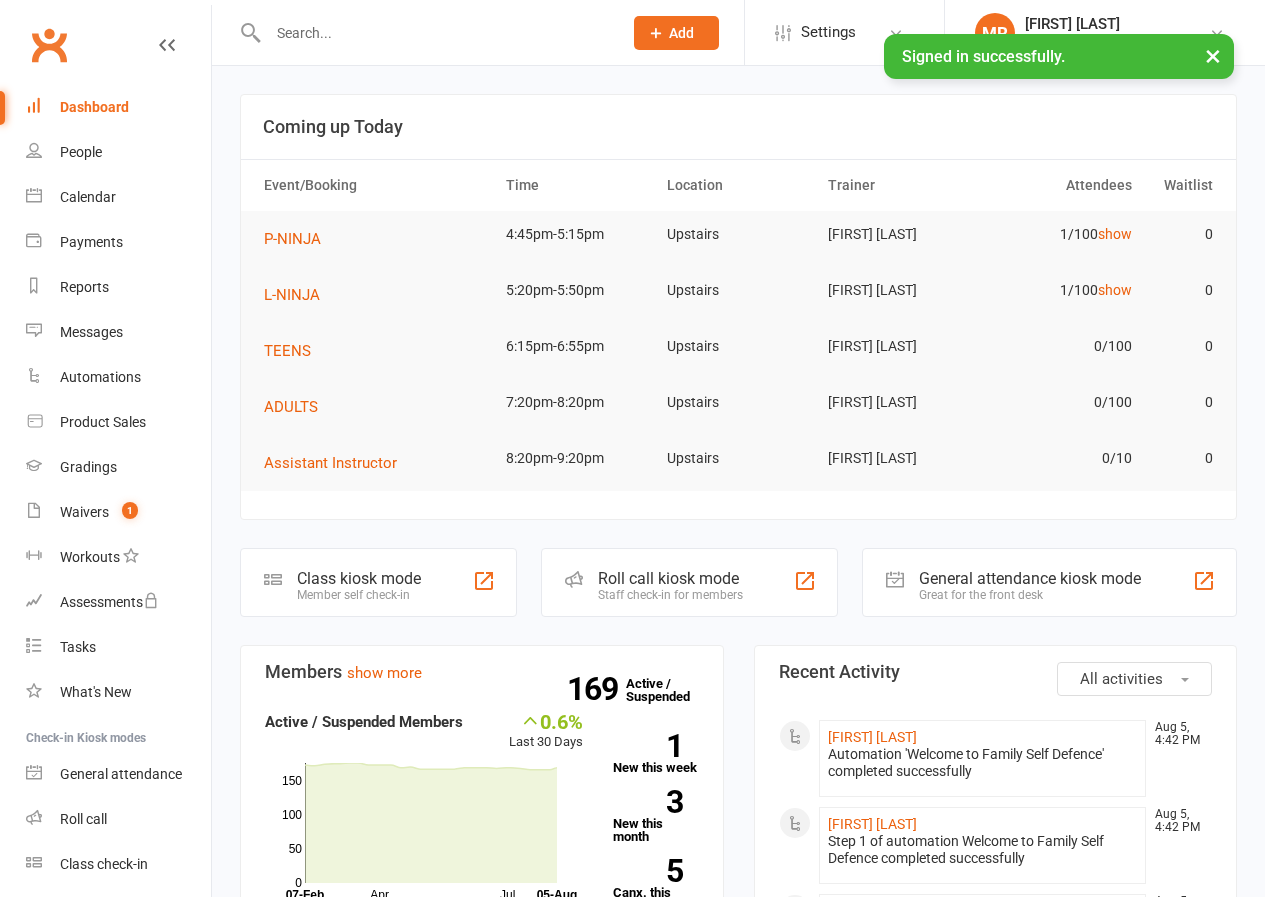 scroll, scrollTop: 0, scrollLeft: 0, axis: both 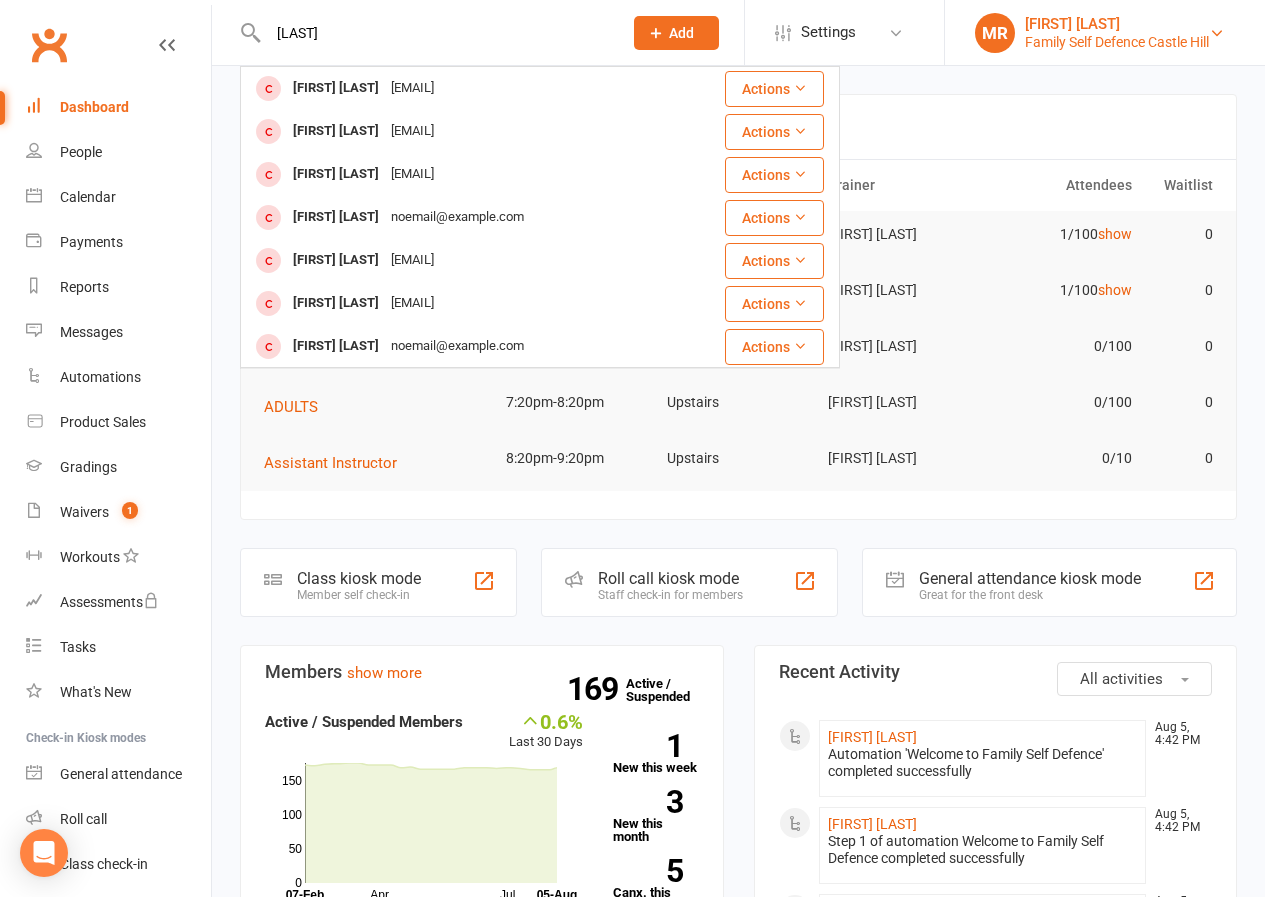 type on "[LAST]" 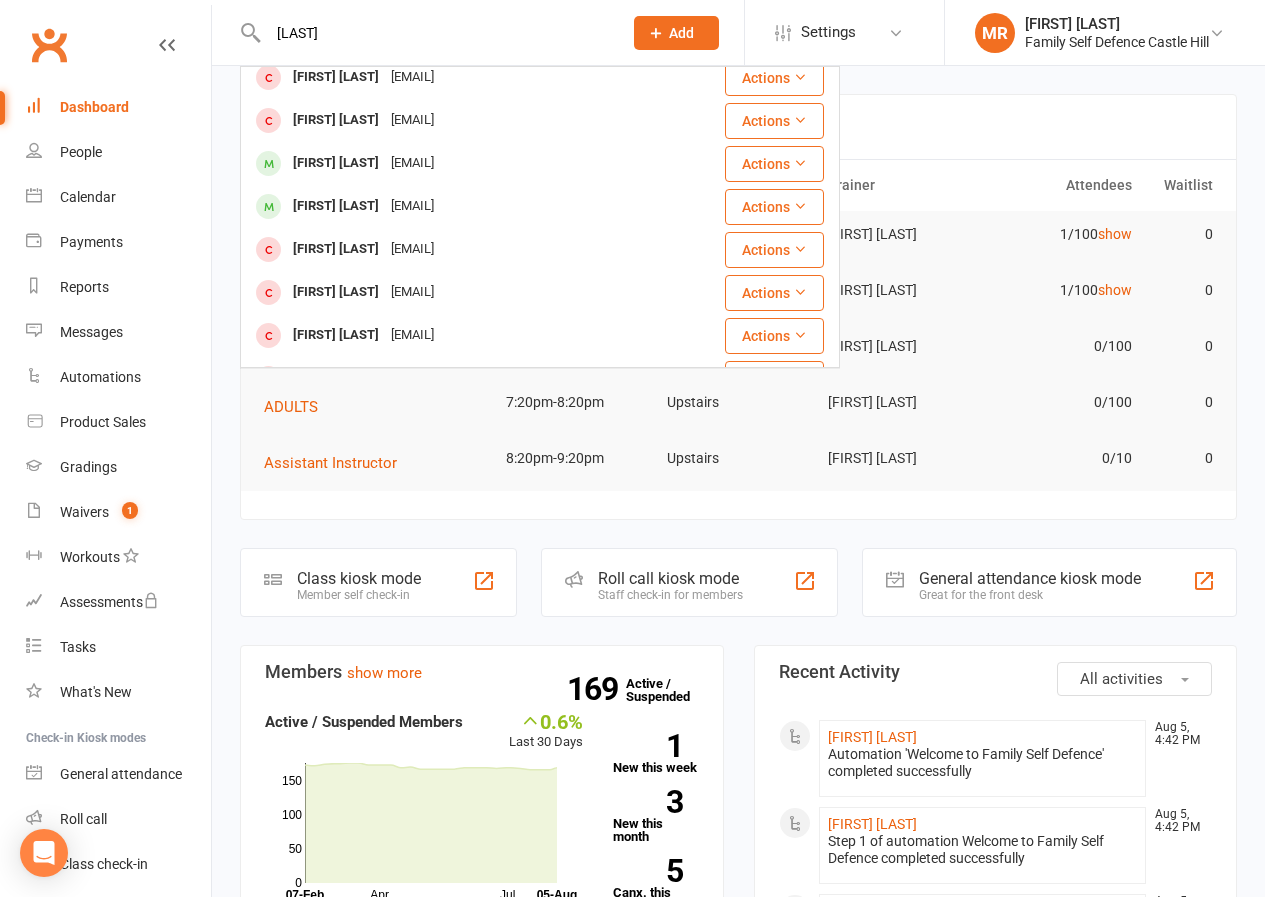 scroll, scrollTop: 400, scrollLeft: 0, axis: vertical 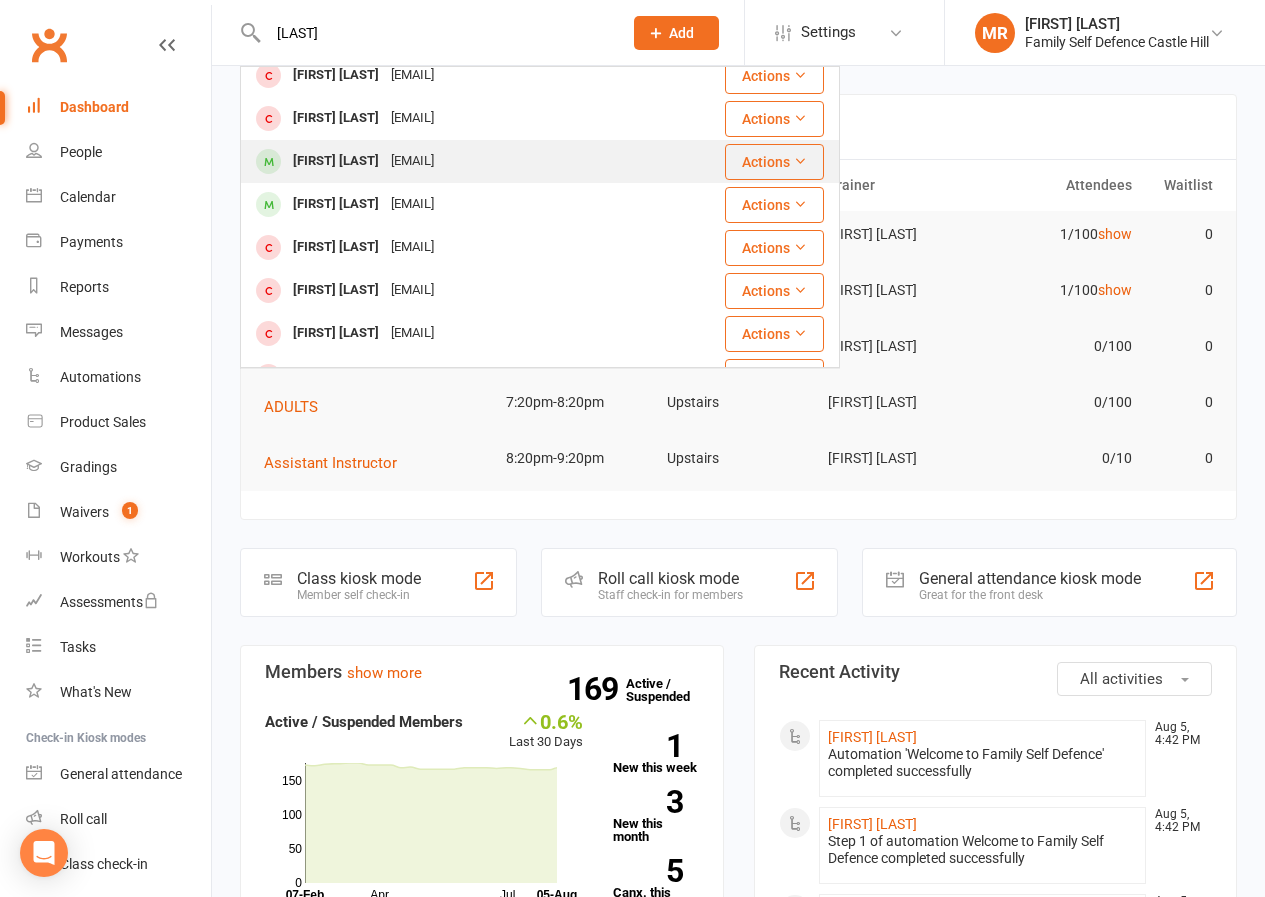 click on "[EMAIL]" at bounding box center (412, 161) 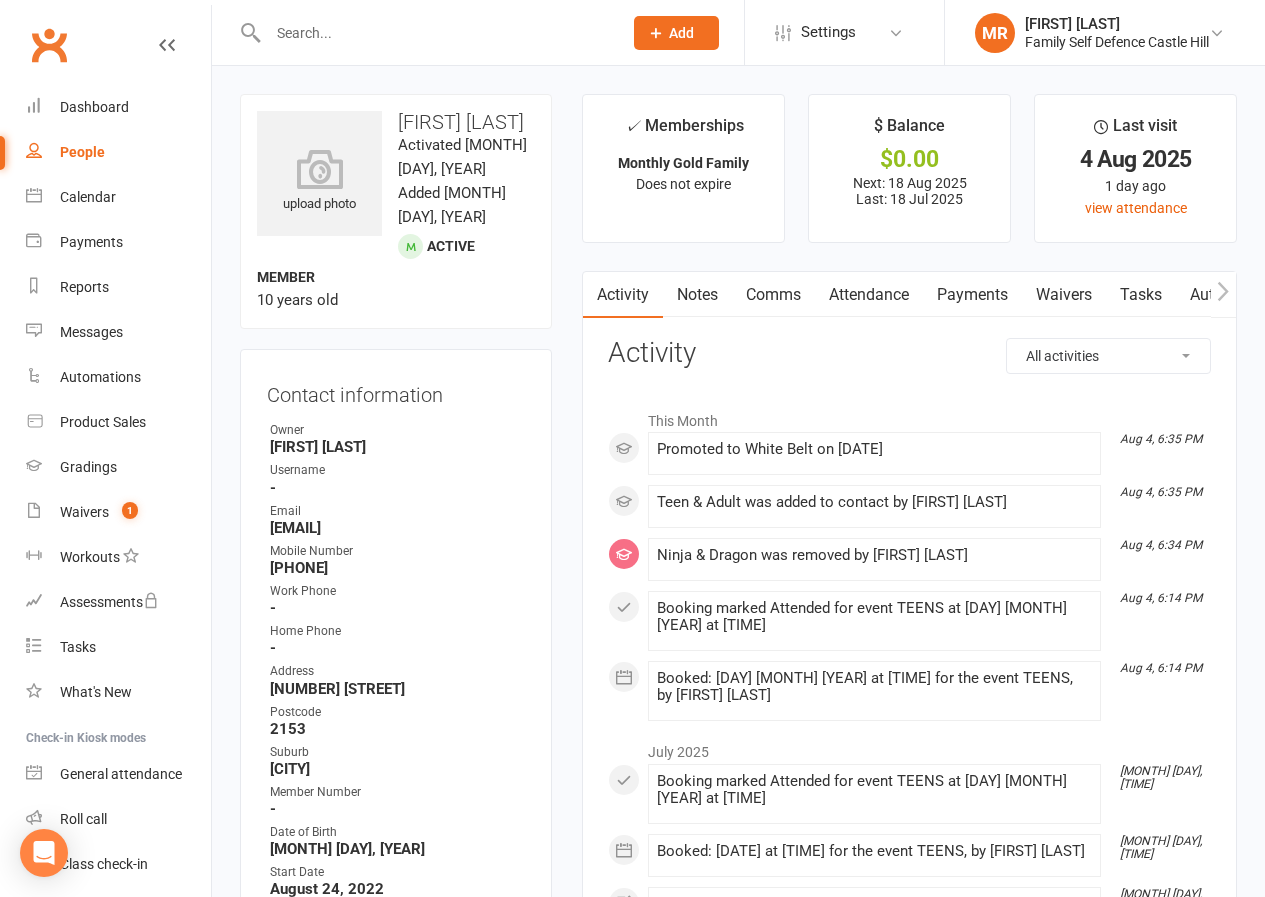 click on "Attendance" at bounding box center (869, 295) 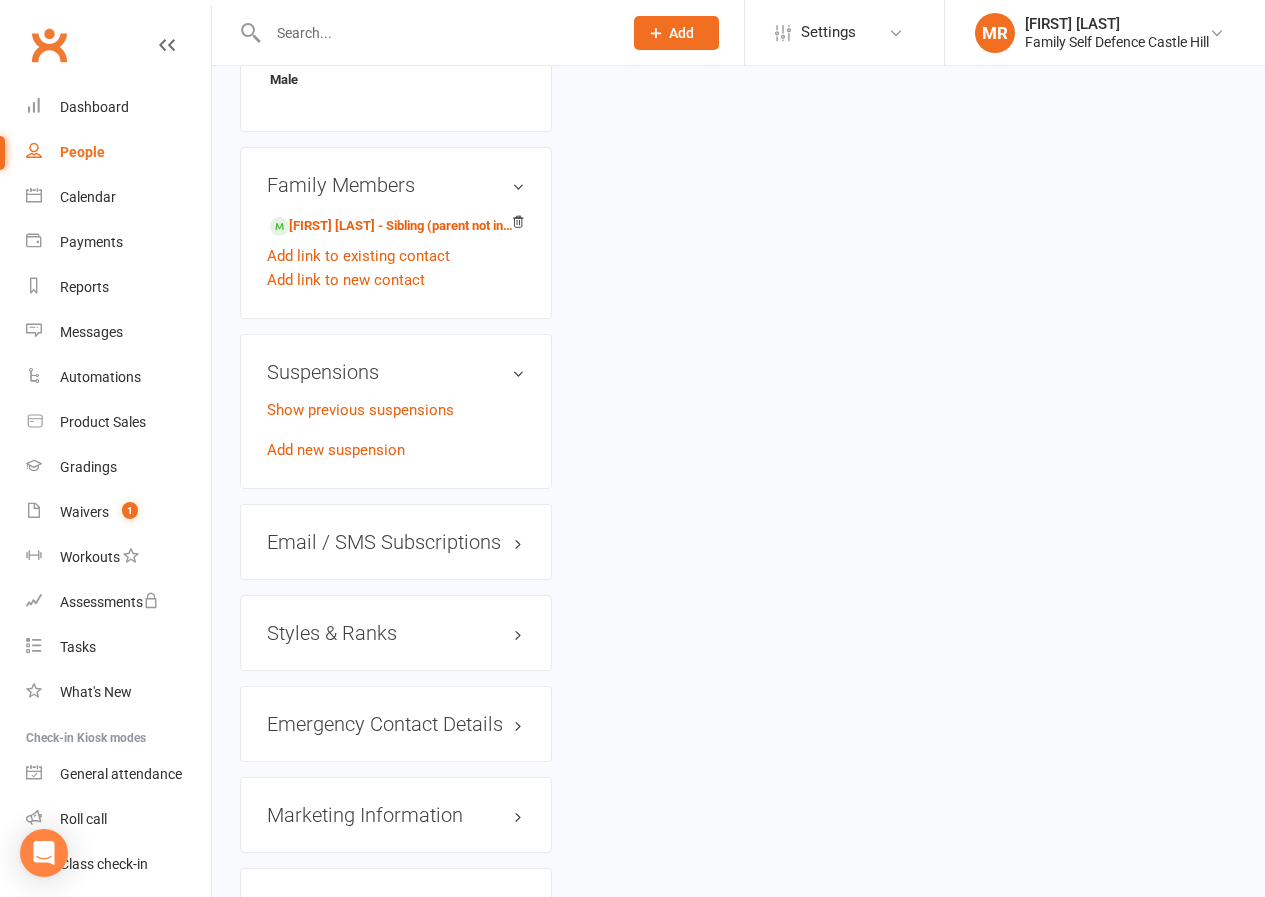 scroll, scrollTop: 1600, scrollLeft: 0, axis: vertical 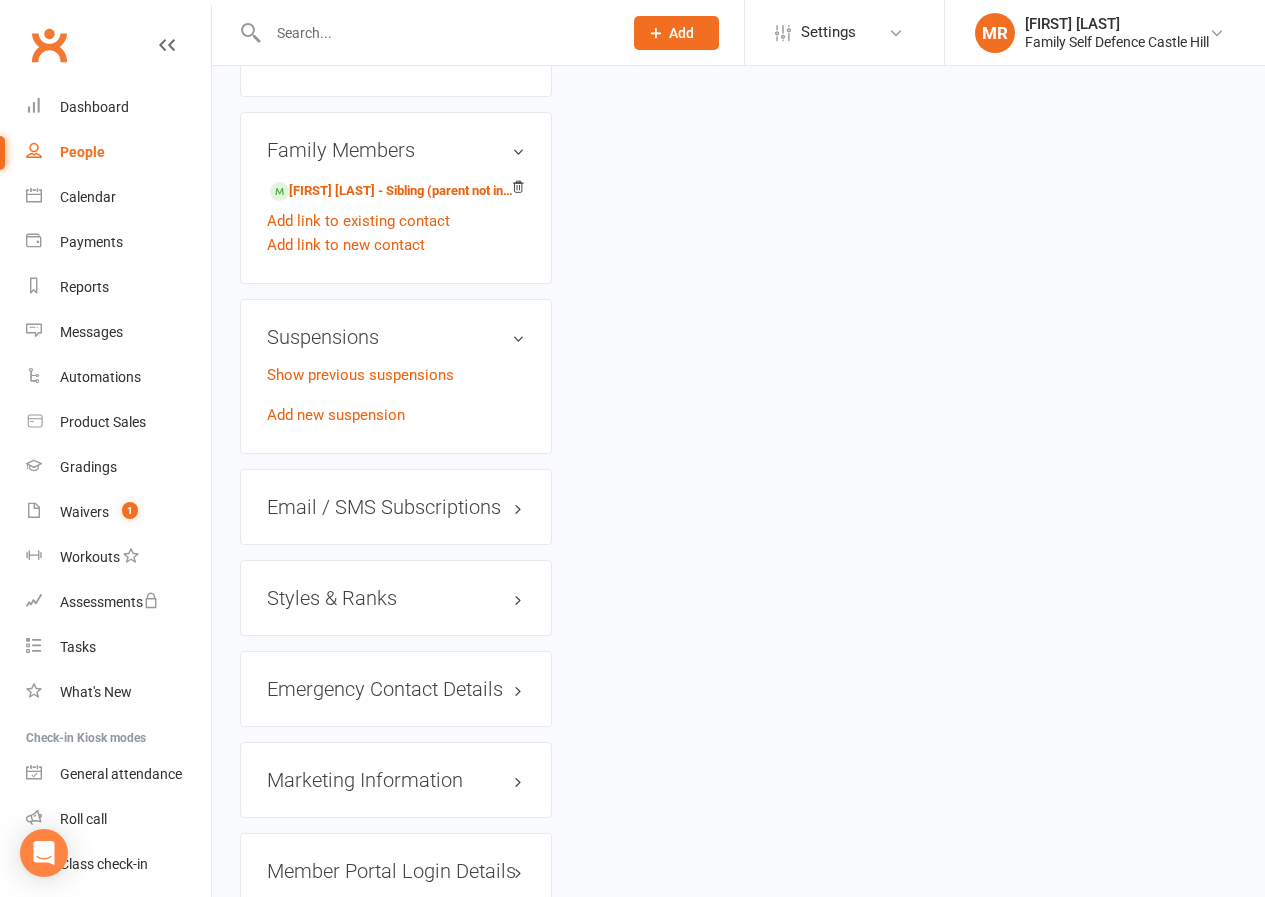 click on "Styles & Ranks" at bounding box center (396, 598) 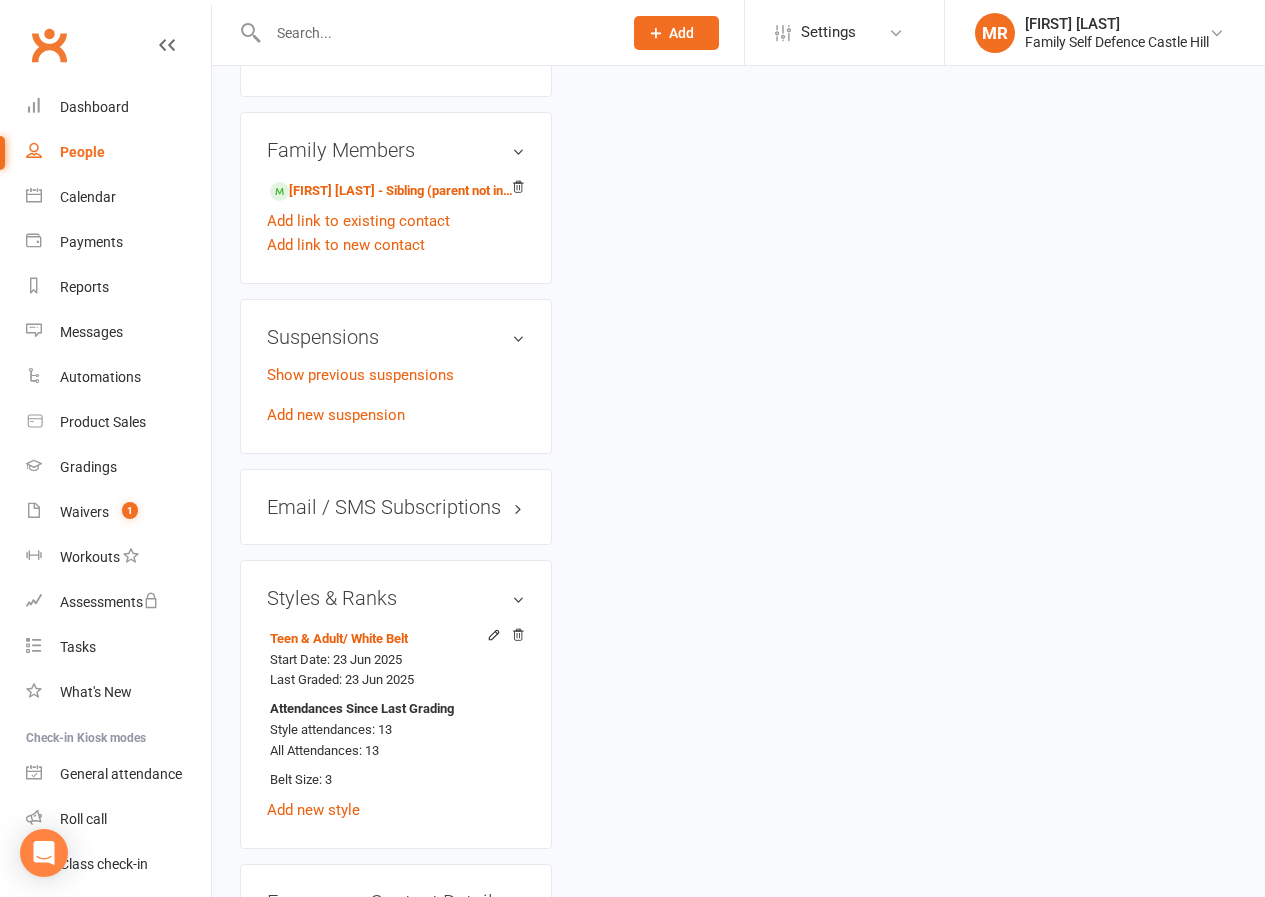 click at bounding box center [435, 33] 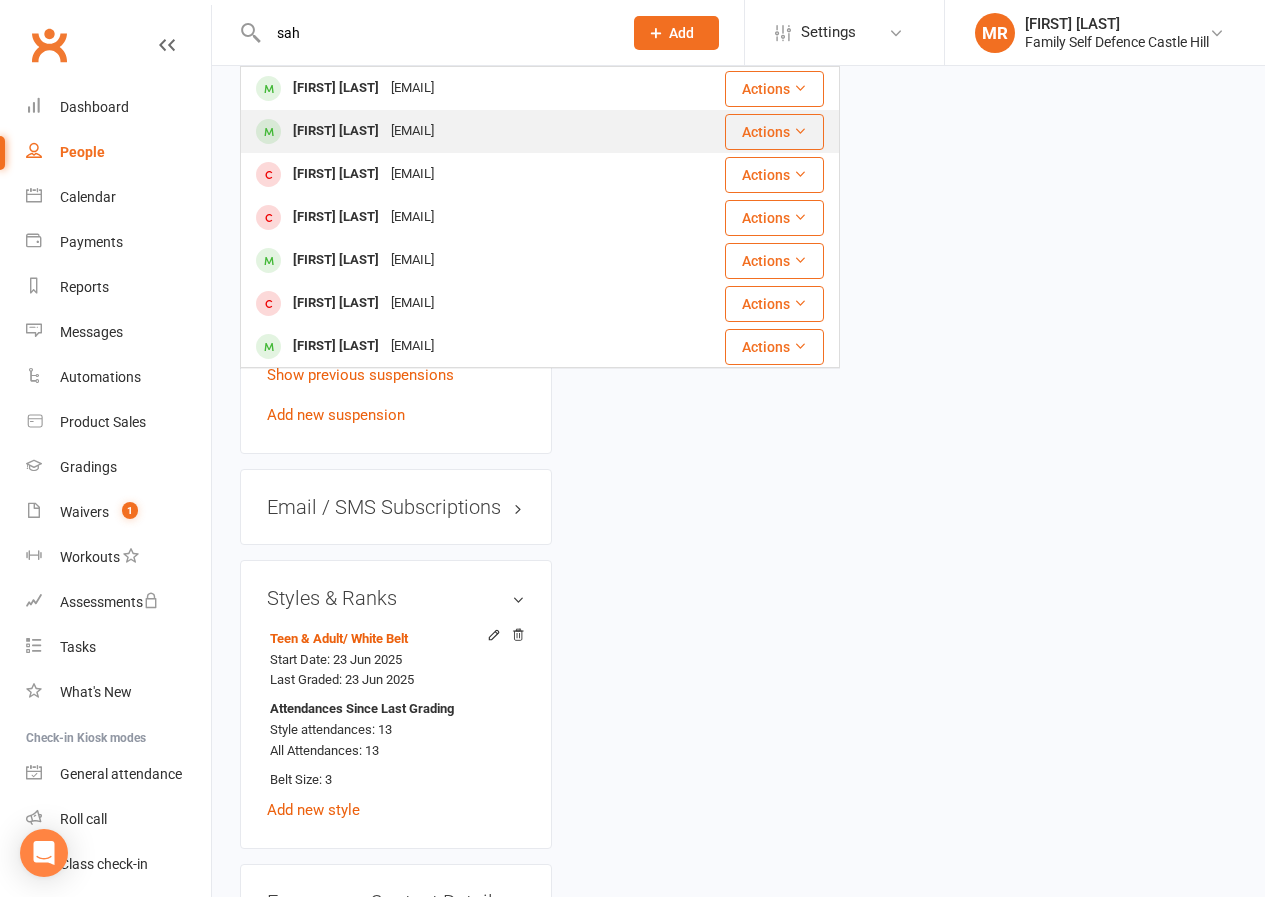 type on "sah" 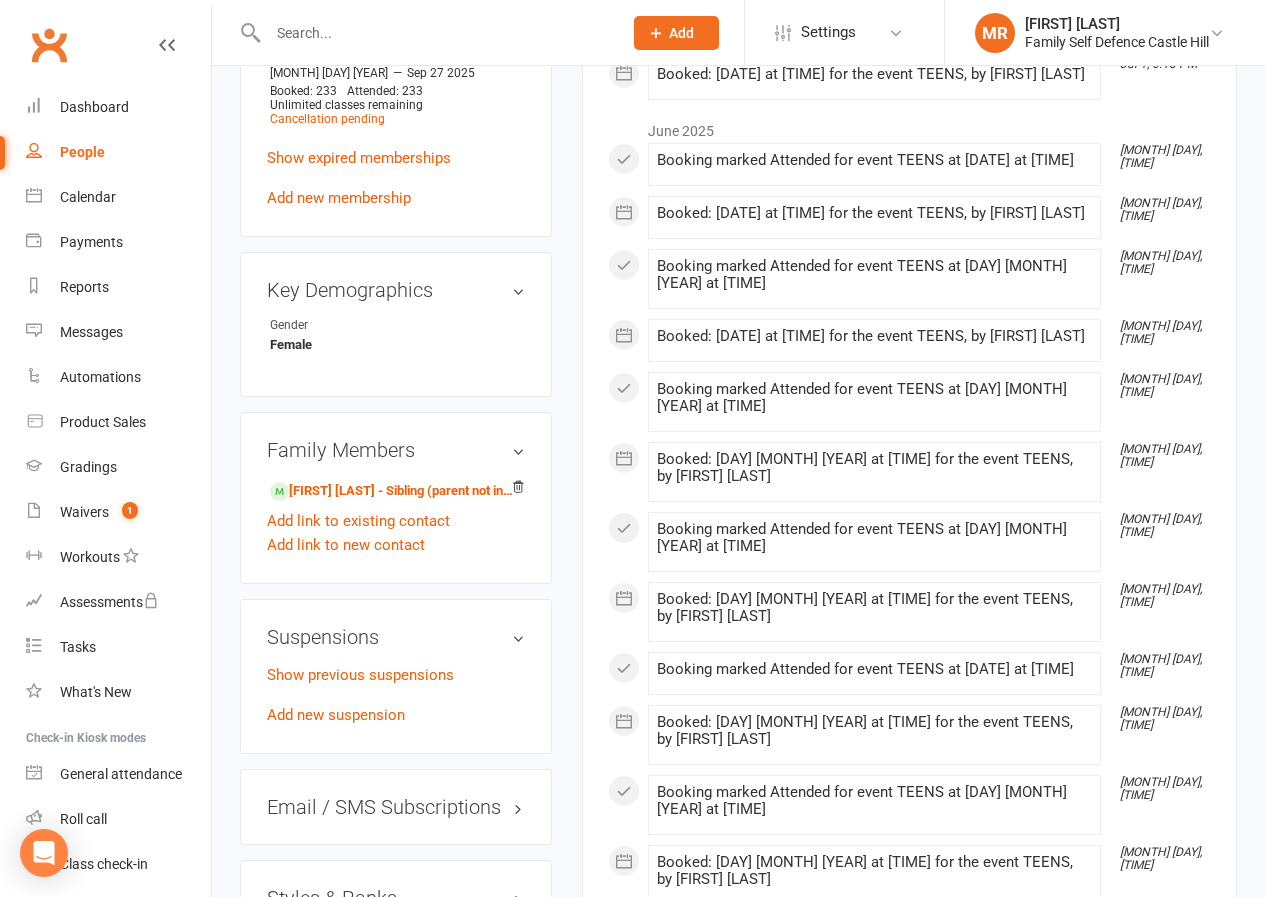scroll, scrollTop: 1500, scrollLeft: 0, axis: vertical 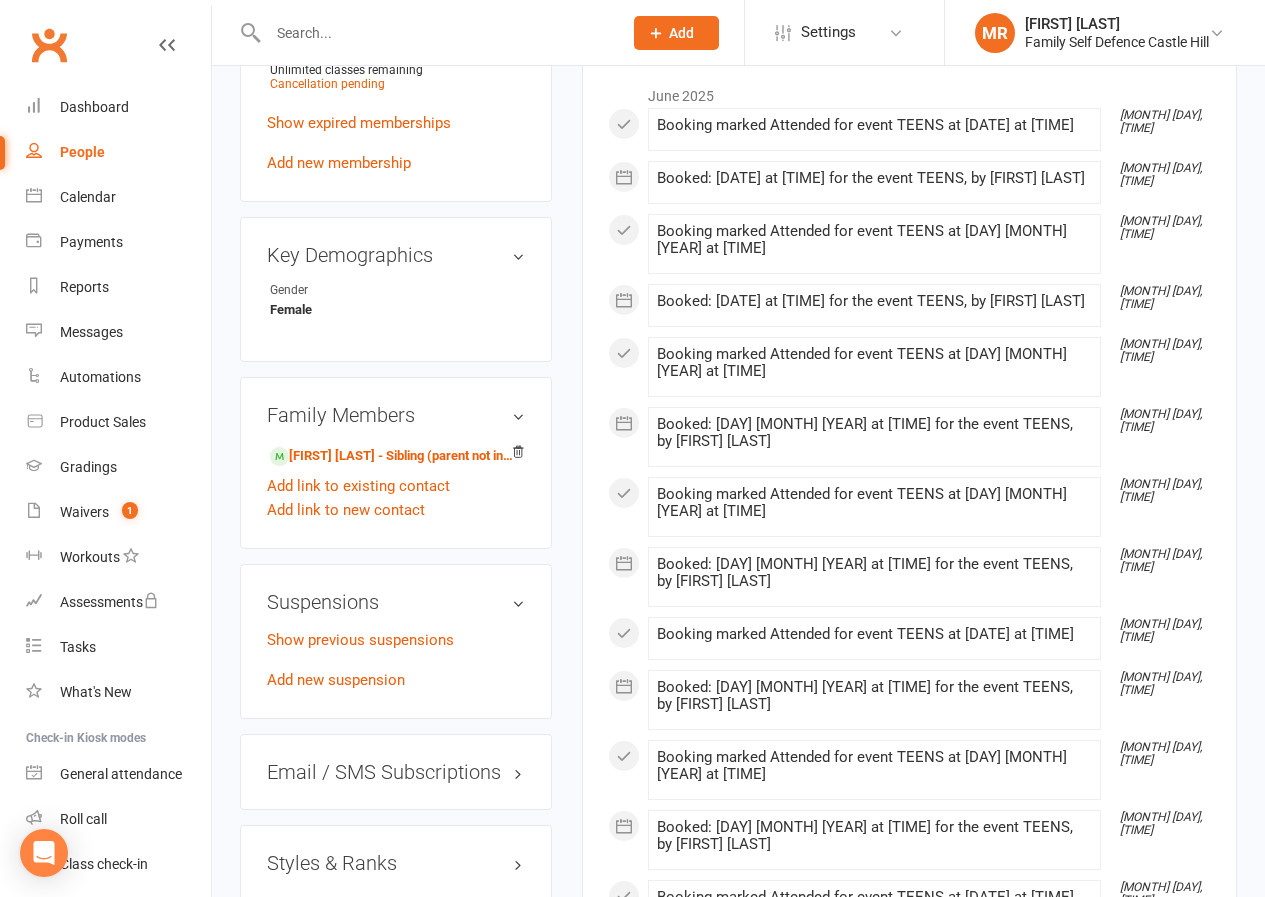 click on "Styles & Ranks" at bounding box center [396, 863] 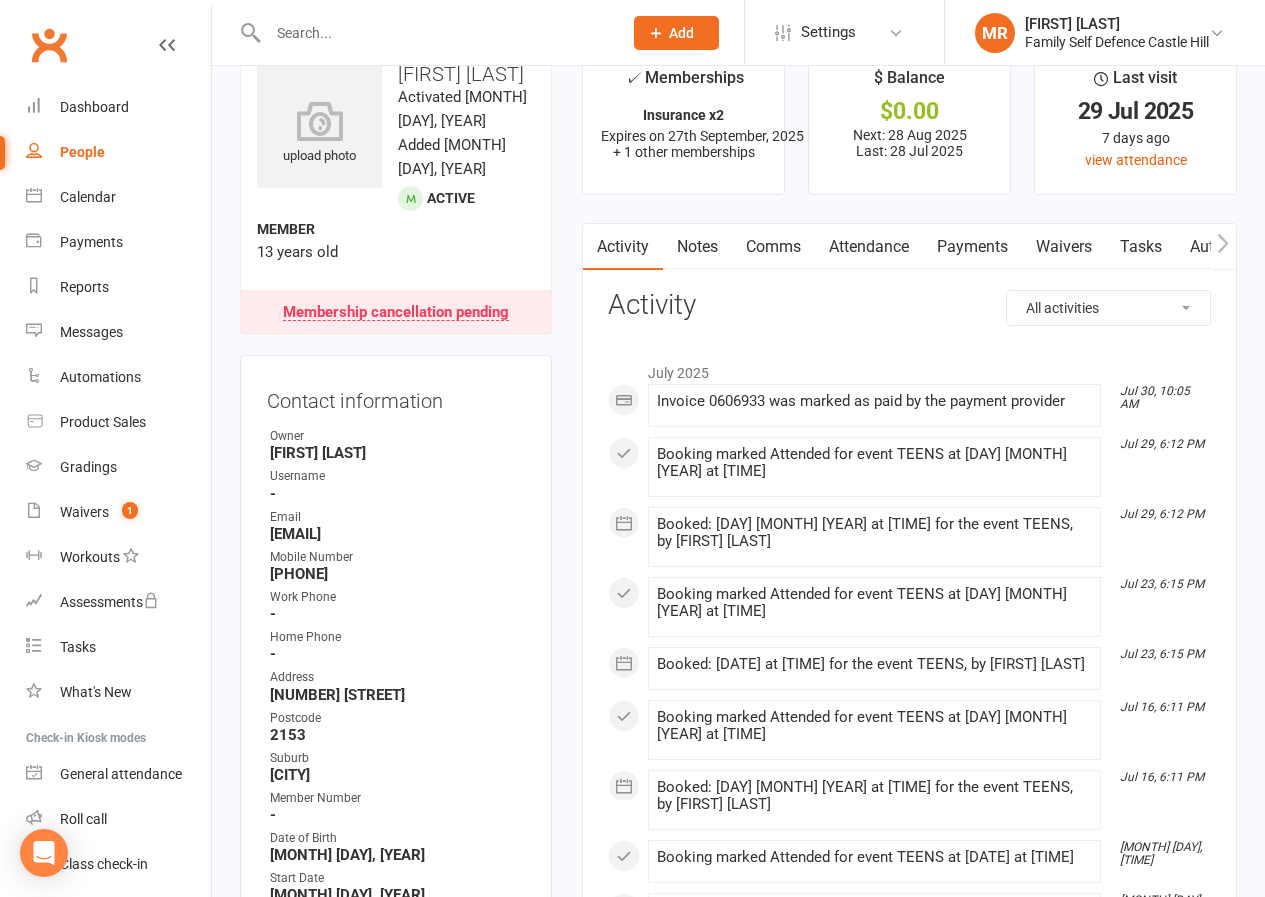 scroll, scrollTop: 0, scrollLeft: 0, axis: both 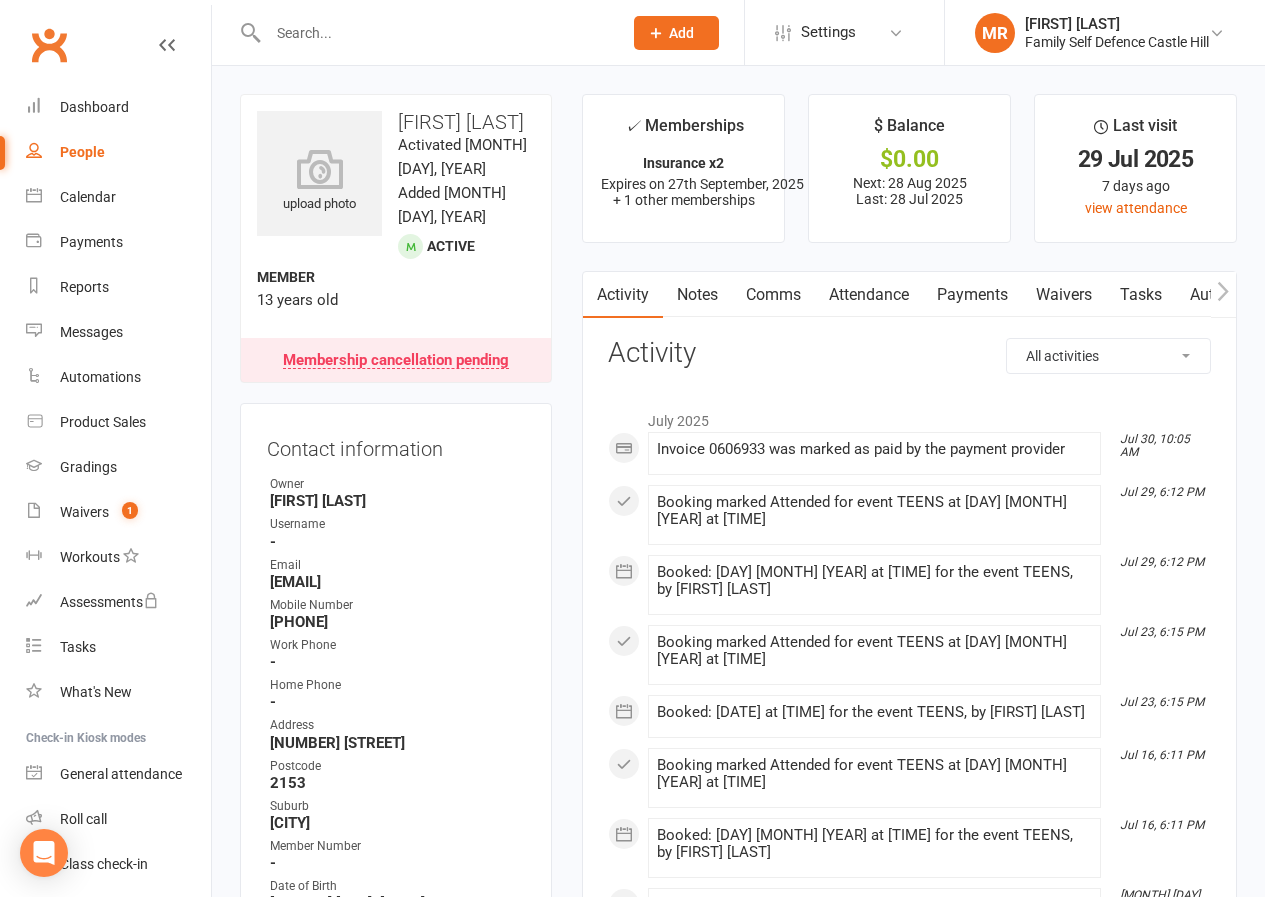 click at bounding box center (435, 33) 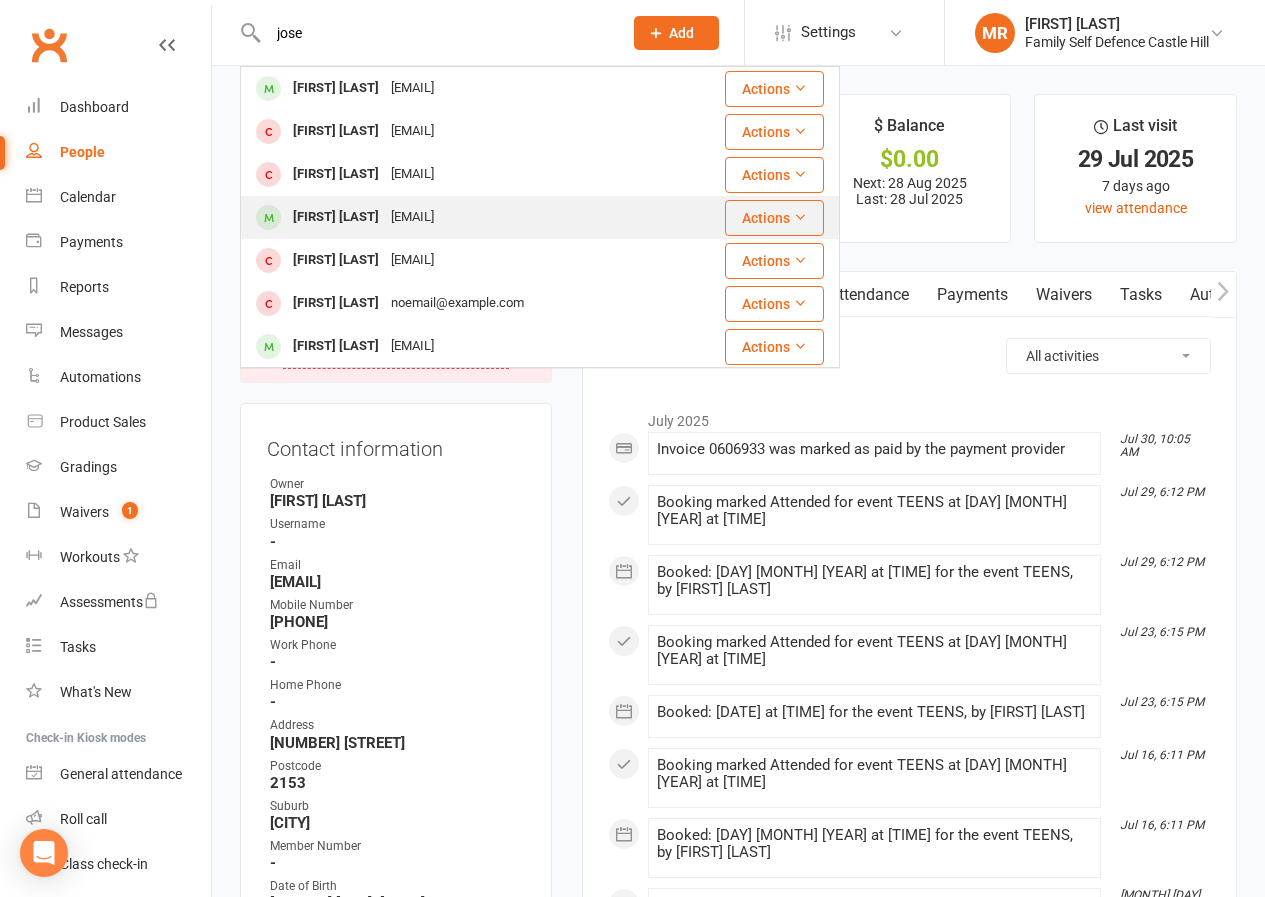 type on "jose" 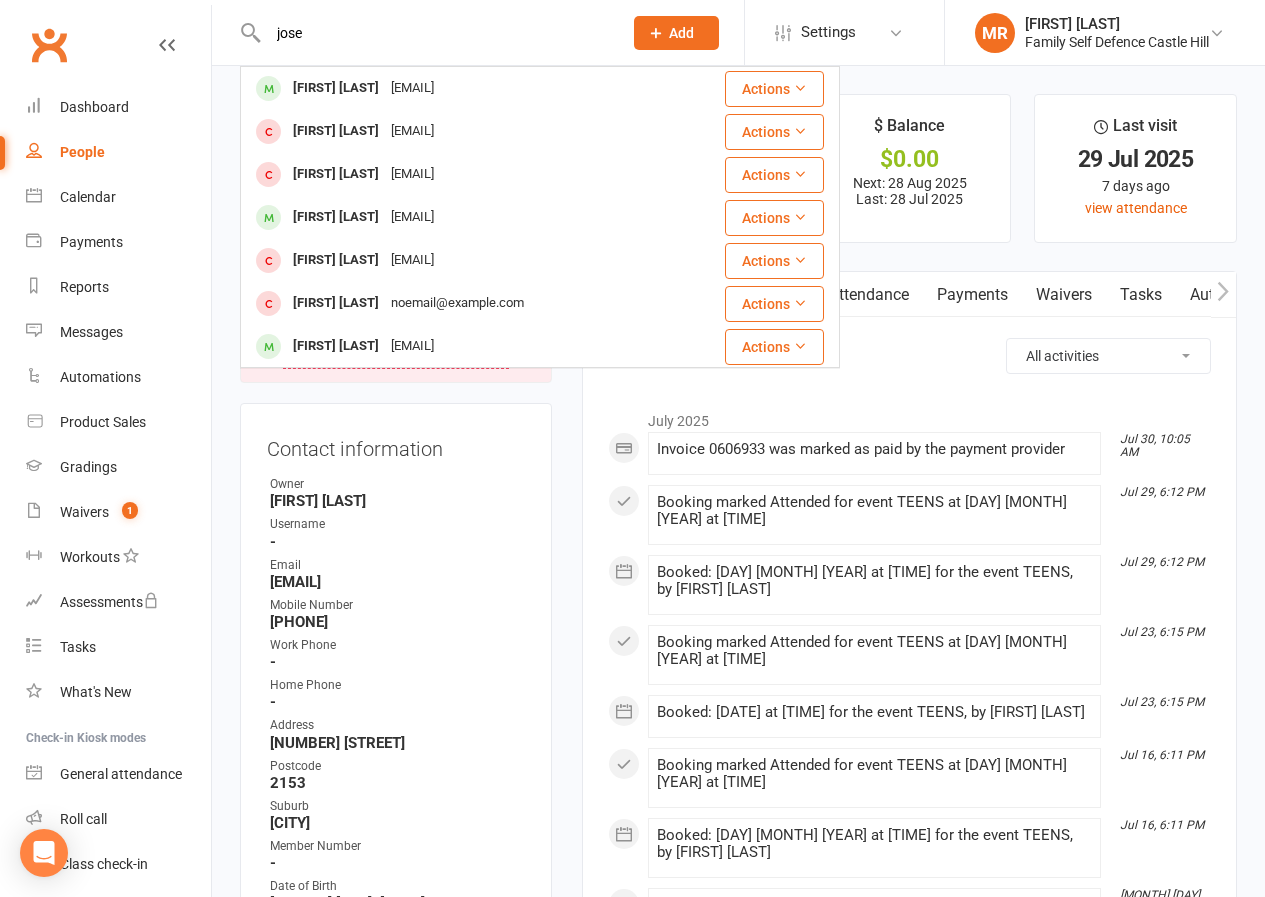 click on "[FIRST] [LAST]" at bounding box center [336, 217] 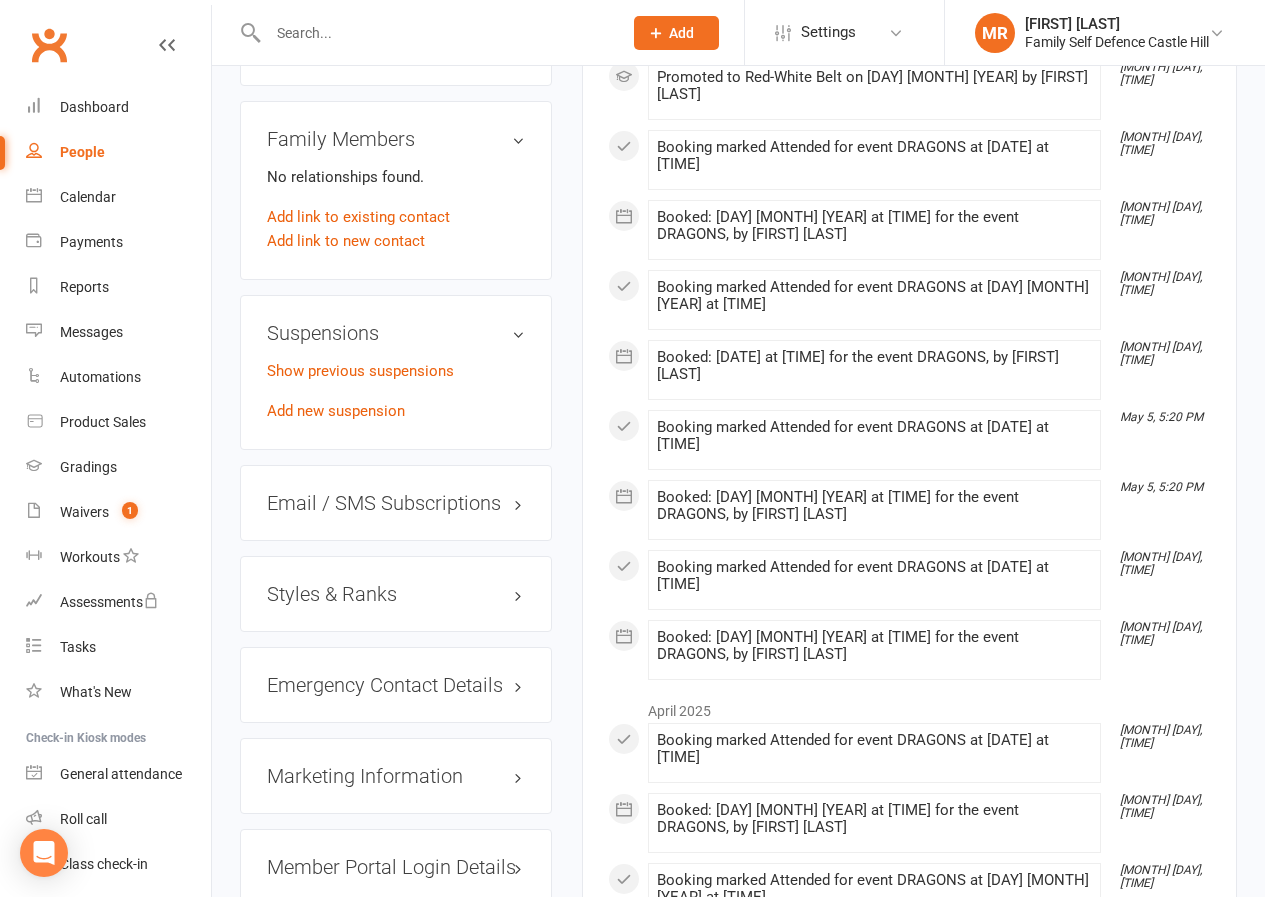 scroll, scrollTop: 1700, scrollLeft: 0, axis: vertical 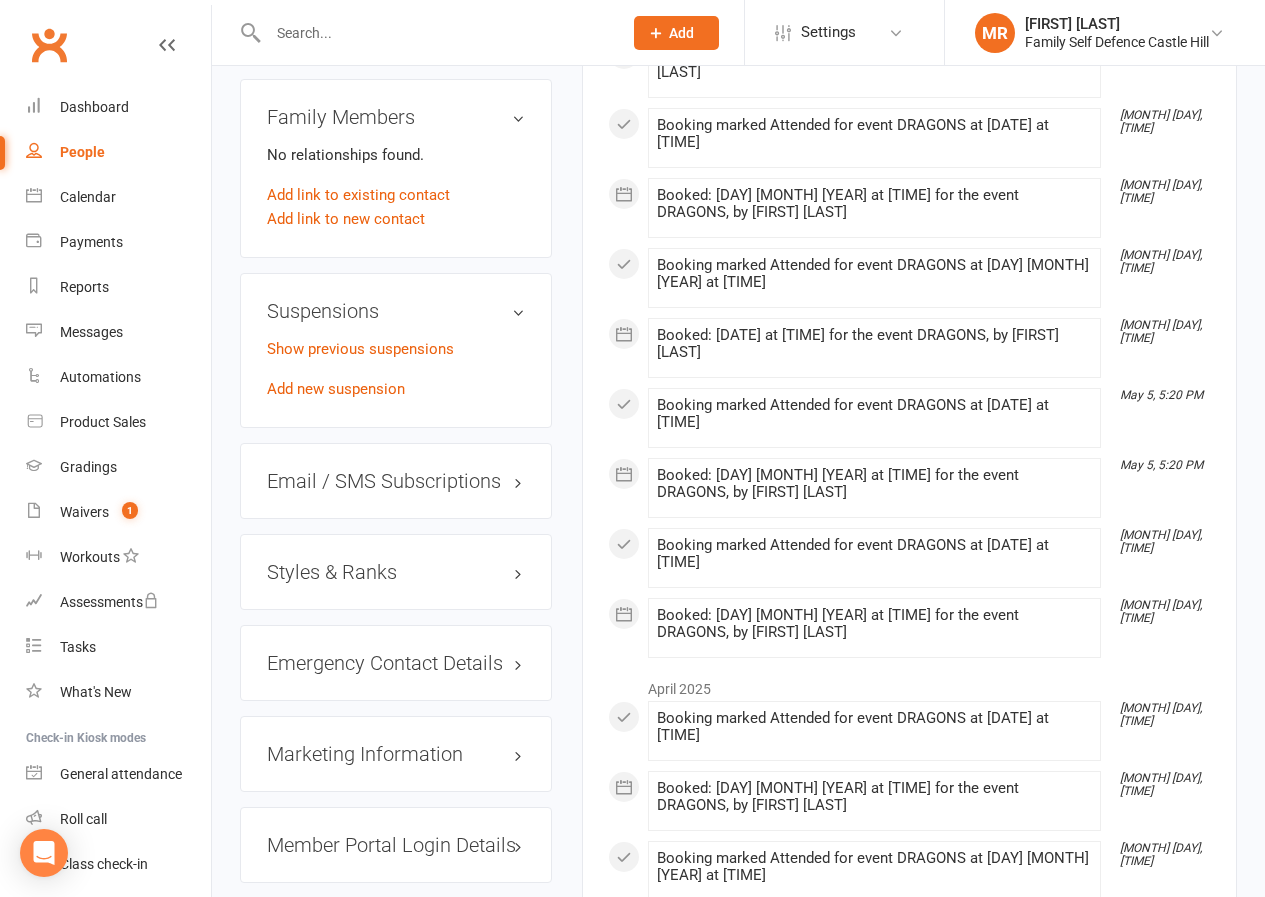 click on "Styles & Ranks" at bounding box center (396, 572) 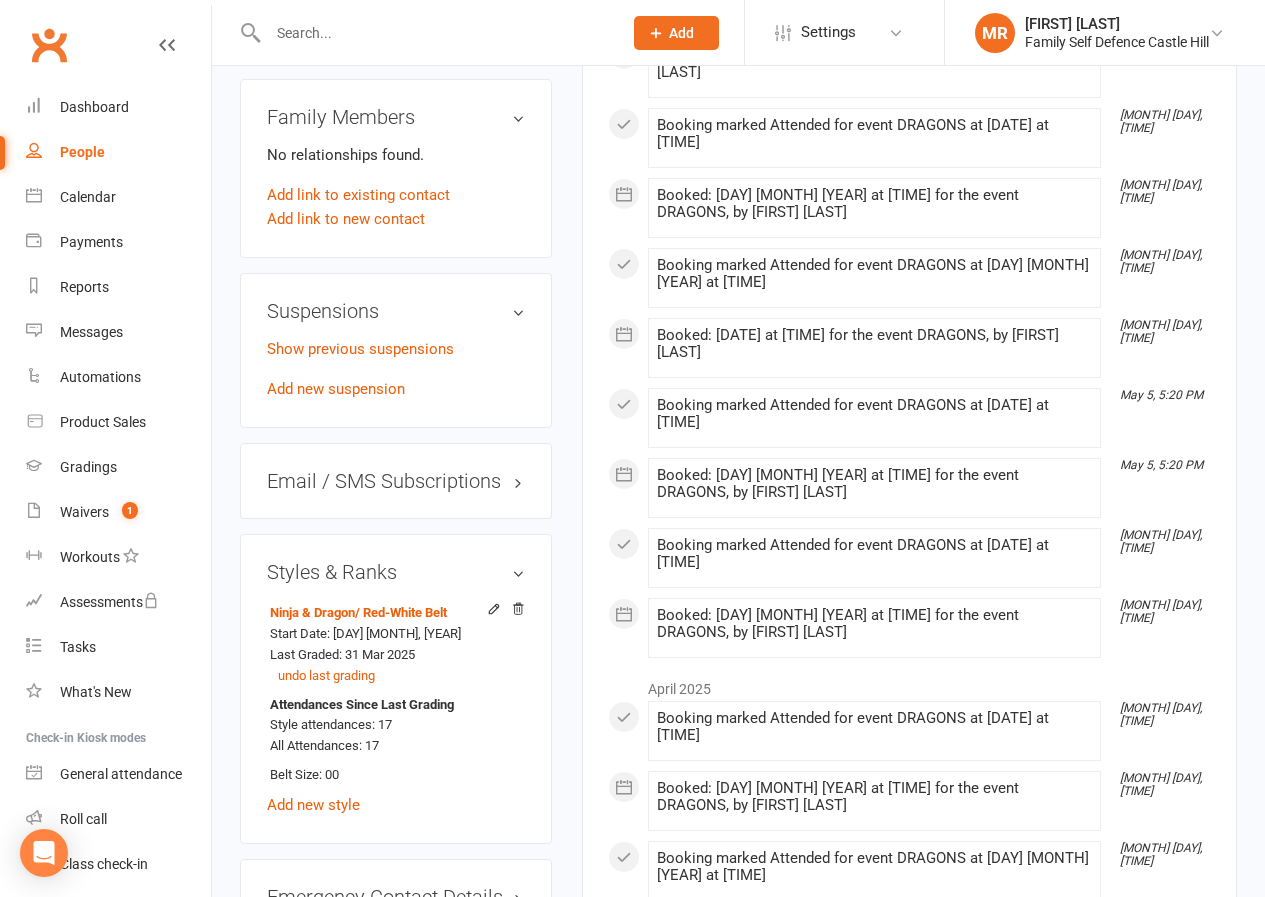 click at bounding box center (435, 33) 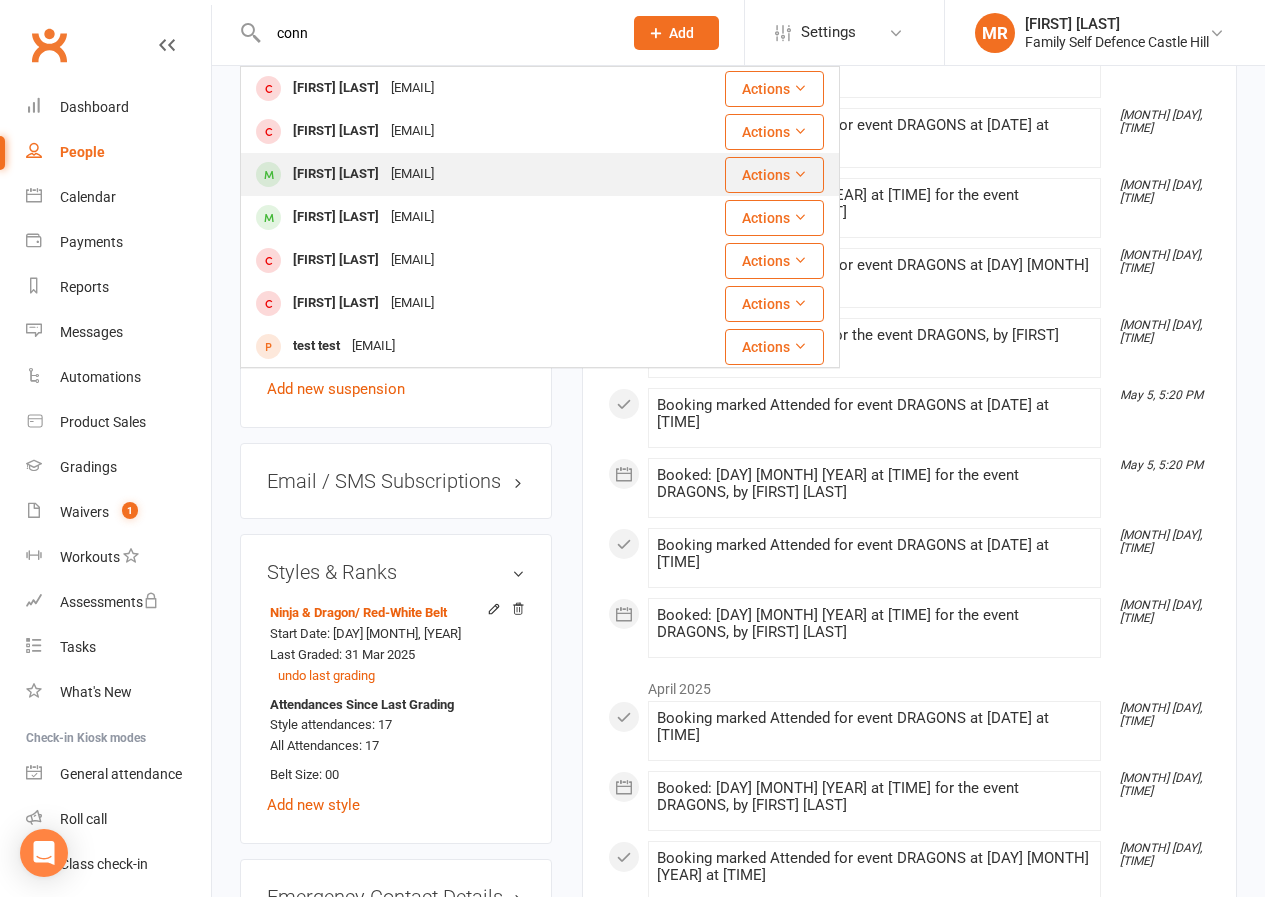 type on "conn" 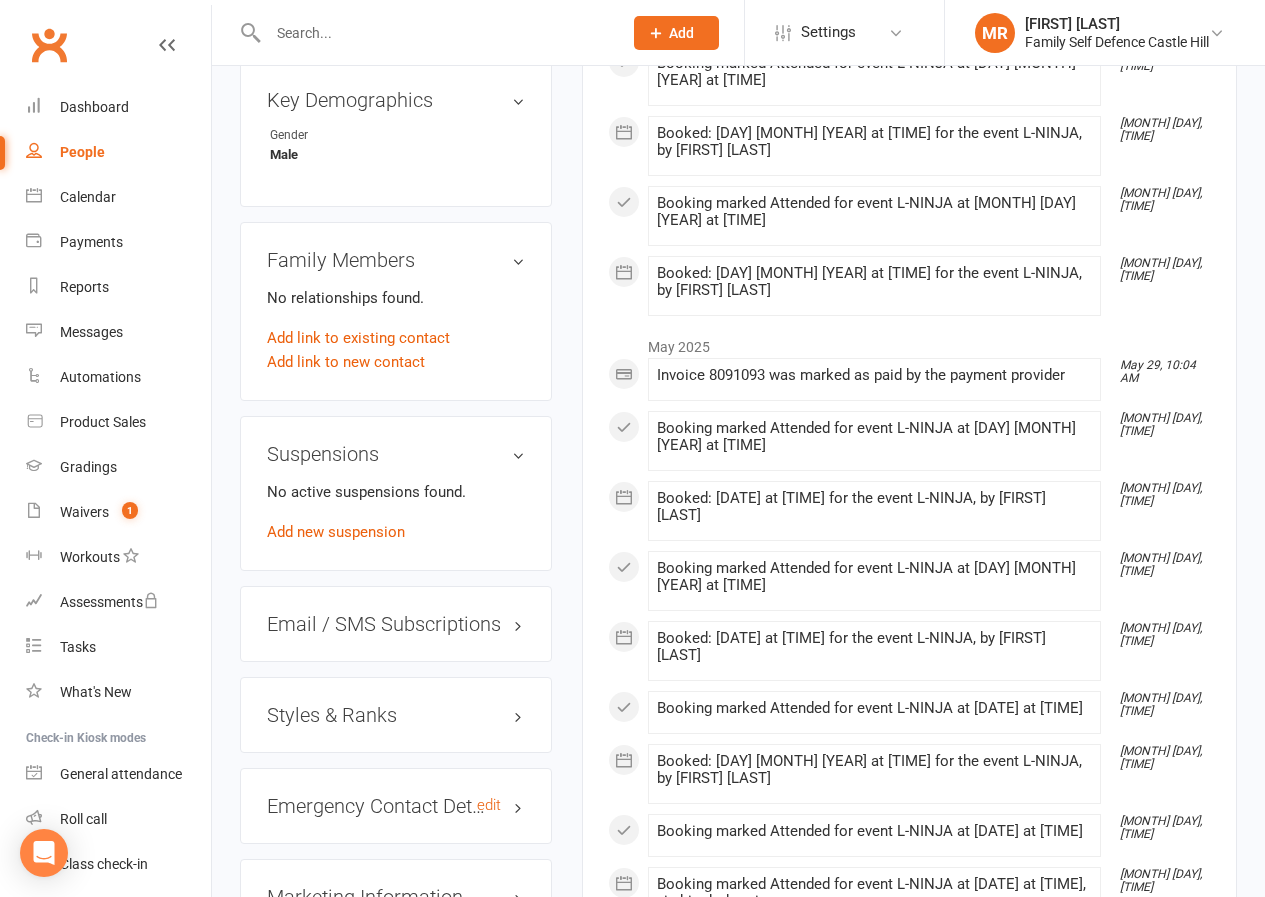 scroll, scrollTop: 1700, scrollLeft: 0, axis: vertical 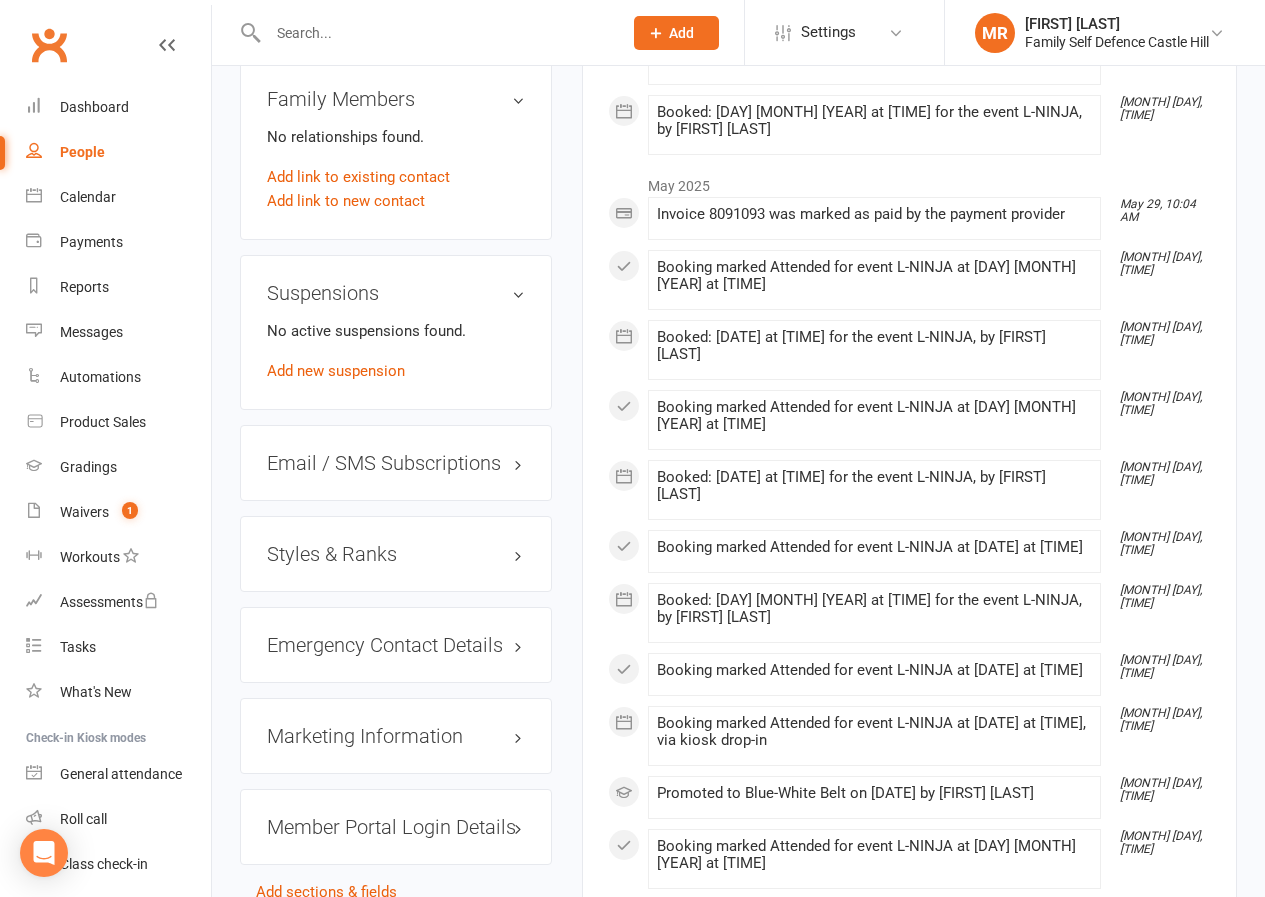 click on "Styles & Ranks" at bounding box center [396, 554] 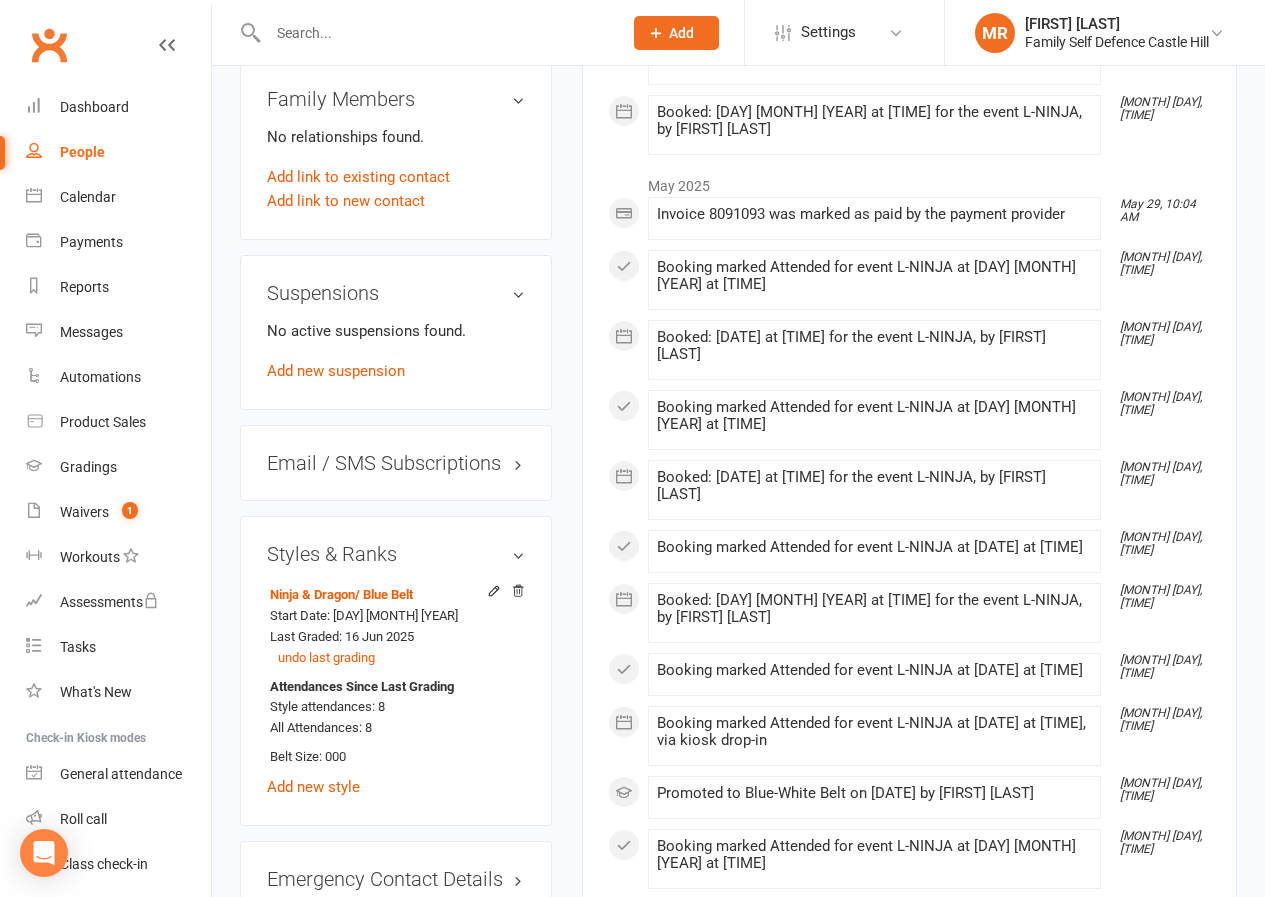 click at bounding box center (435, 33) 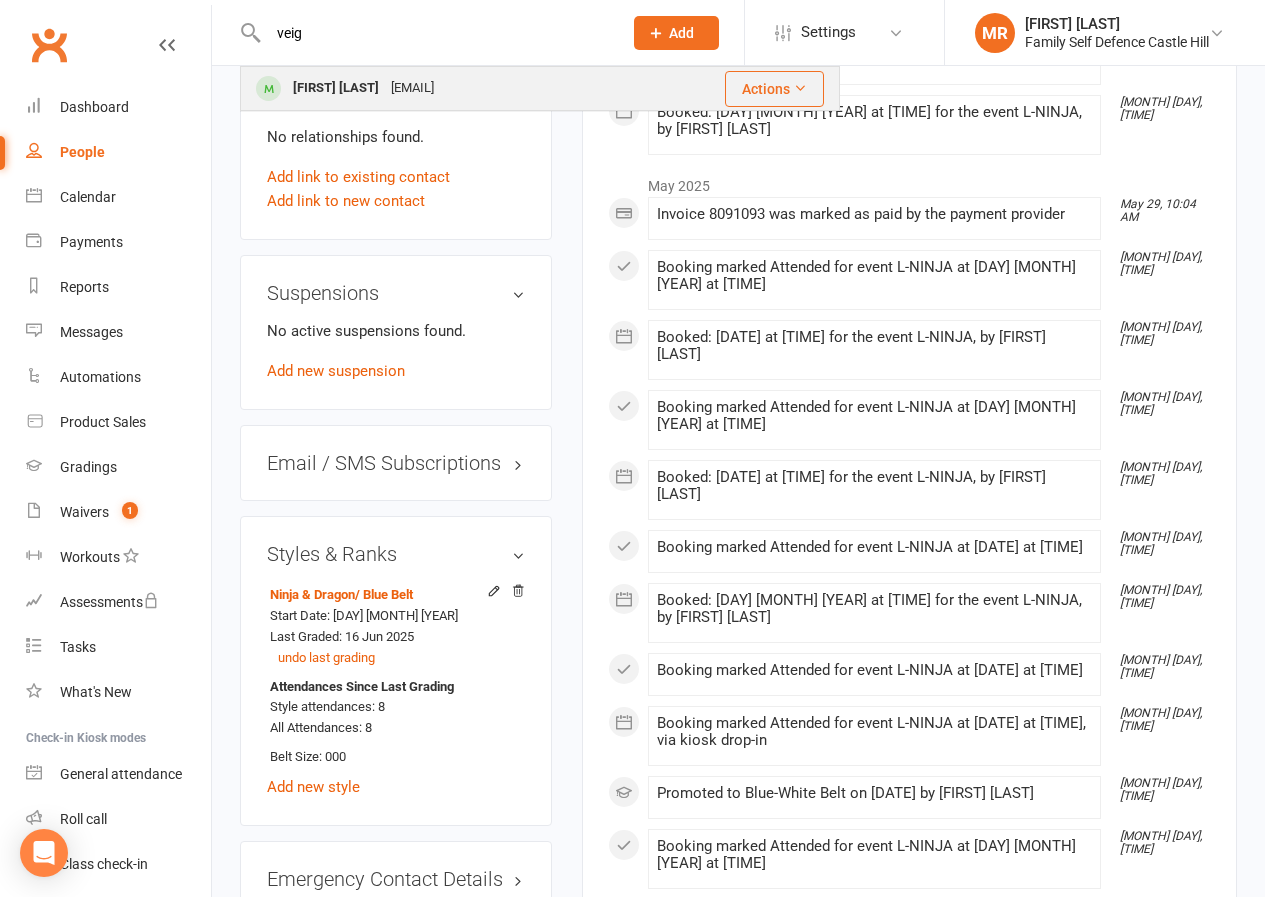 type on "veig" 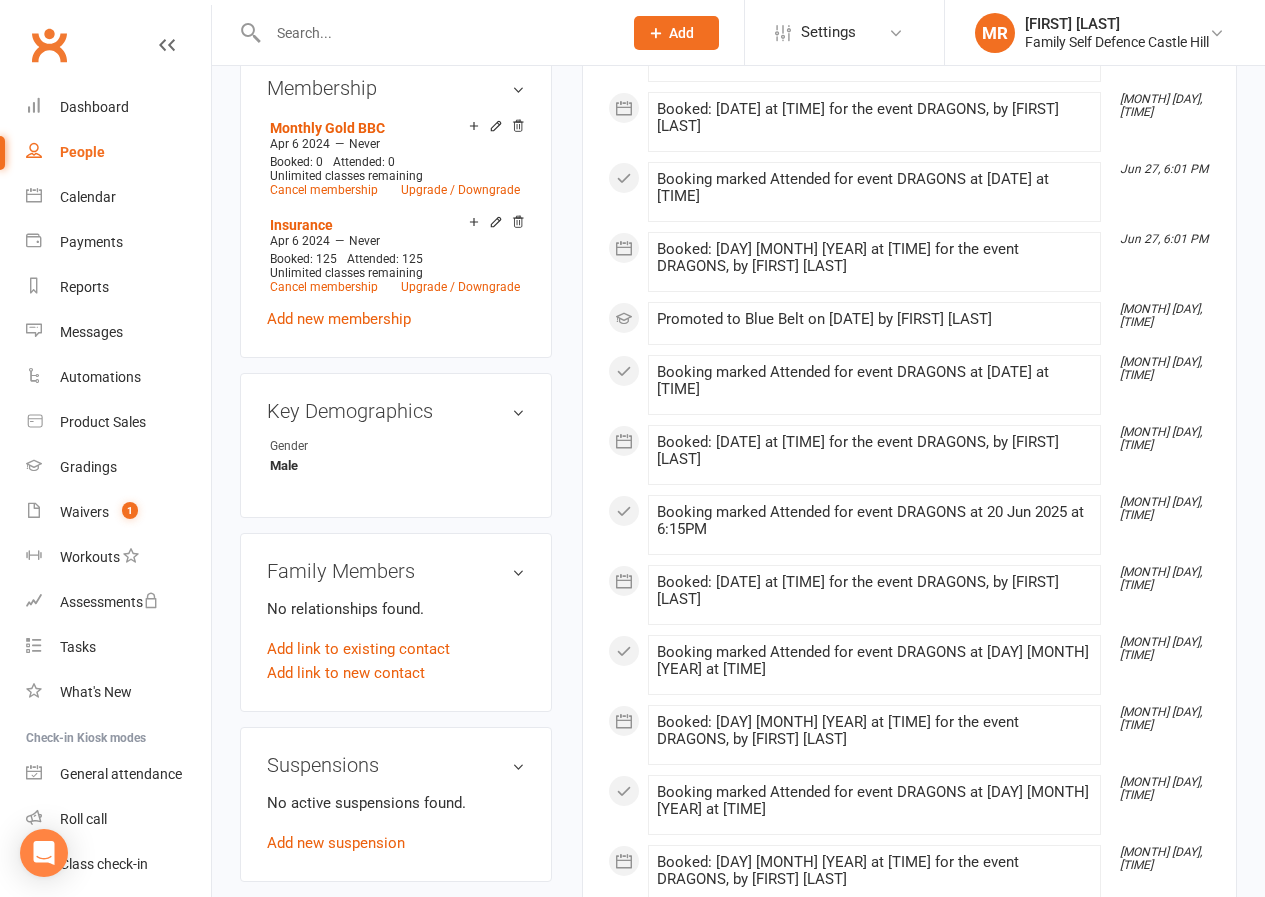 scroll, scrollTop: 1500, scrollLeft: 0, axis: vertical 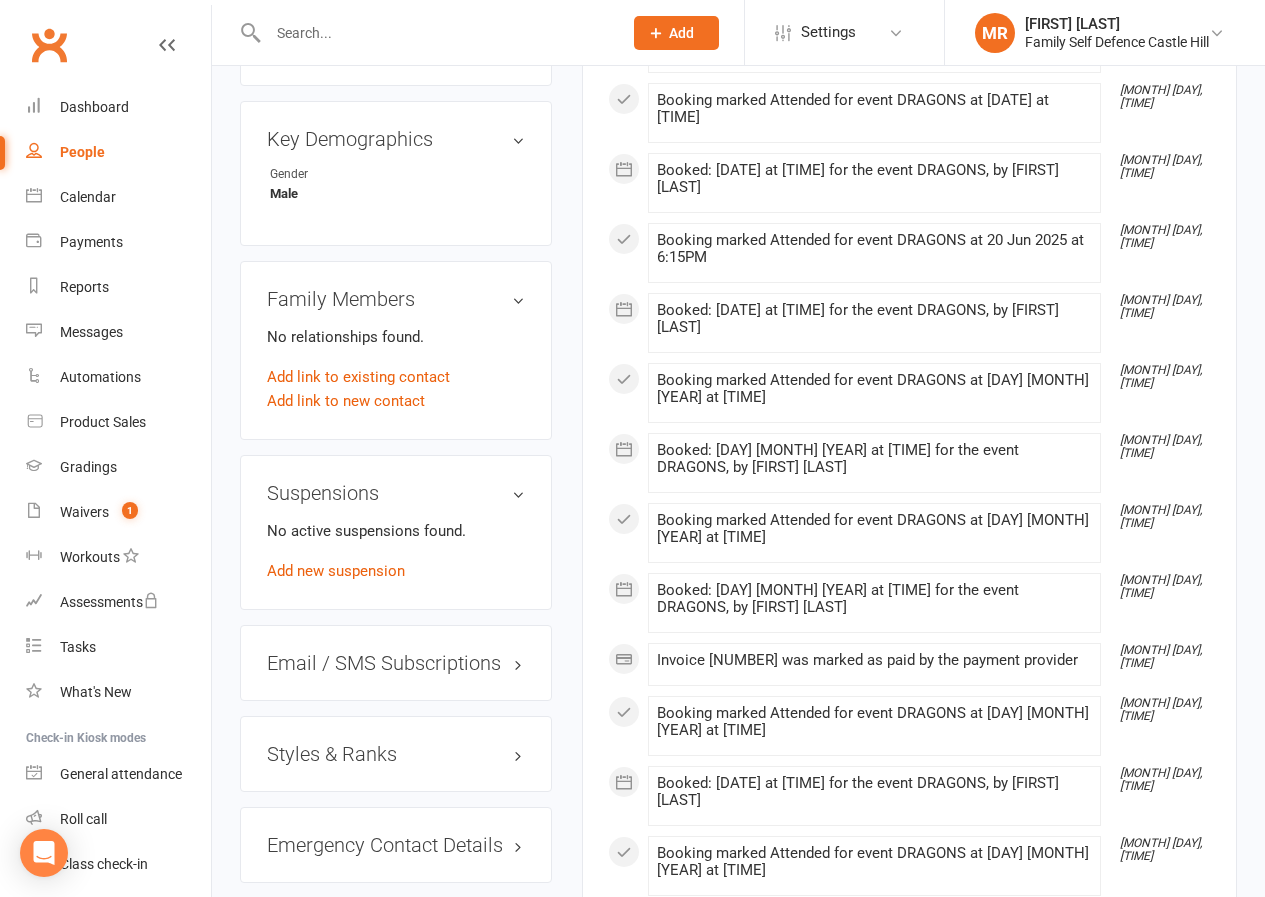 click on "Styles & Ranks" at bounding box center [396, 754] 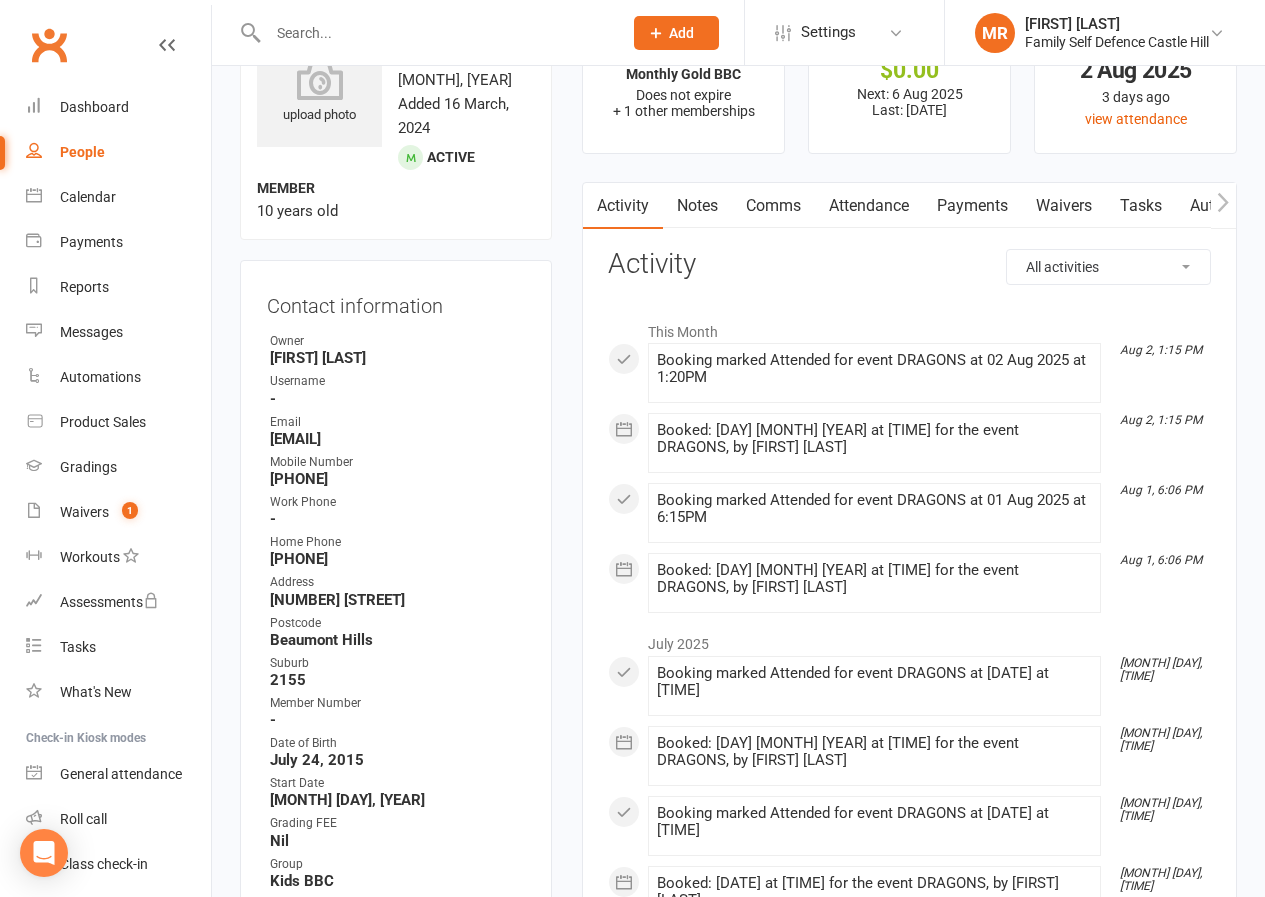 scroll, scrollTop: 0, scrollLeft: 0, axis: both 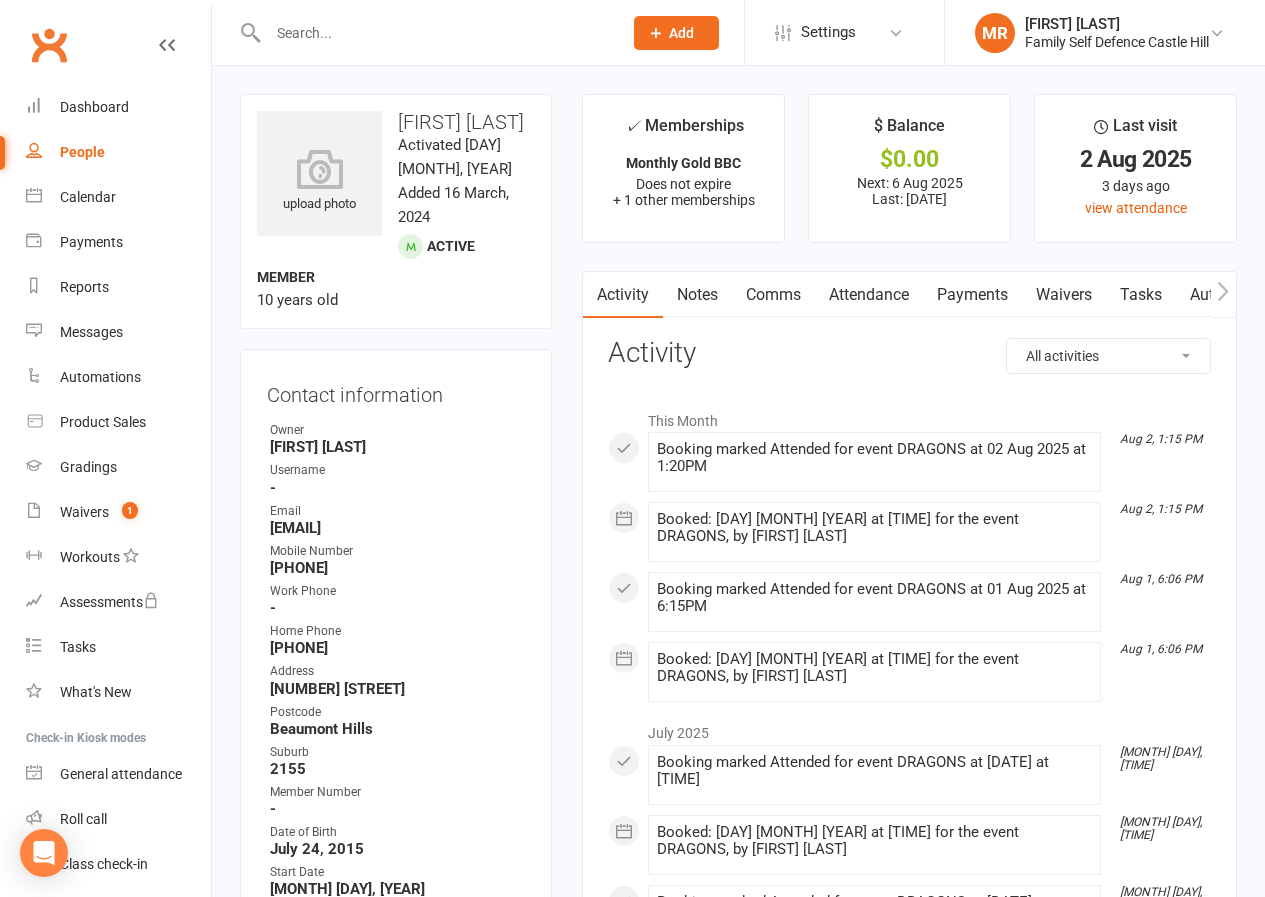 click on "Attendance" at bounding box center (869, 295) 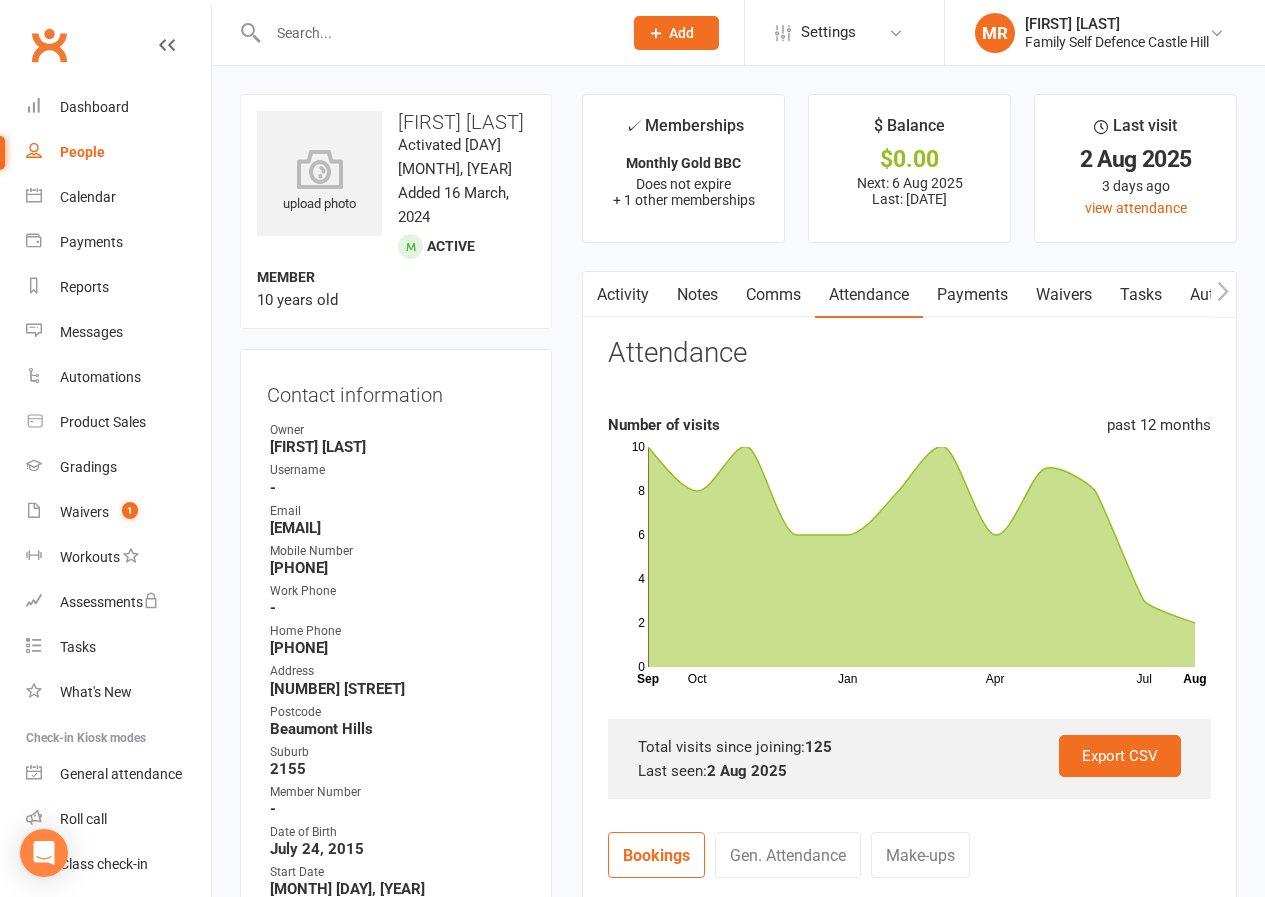 click at bounding box center [435, 33] 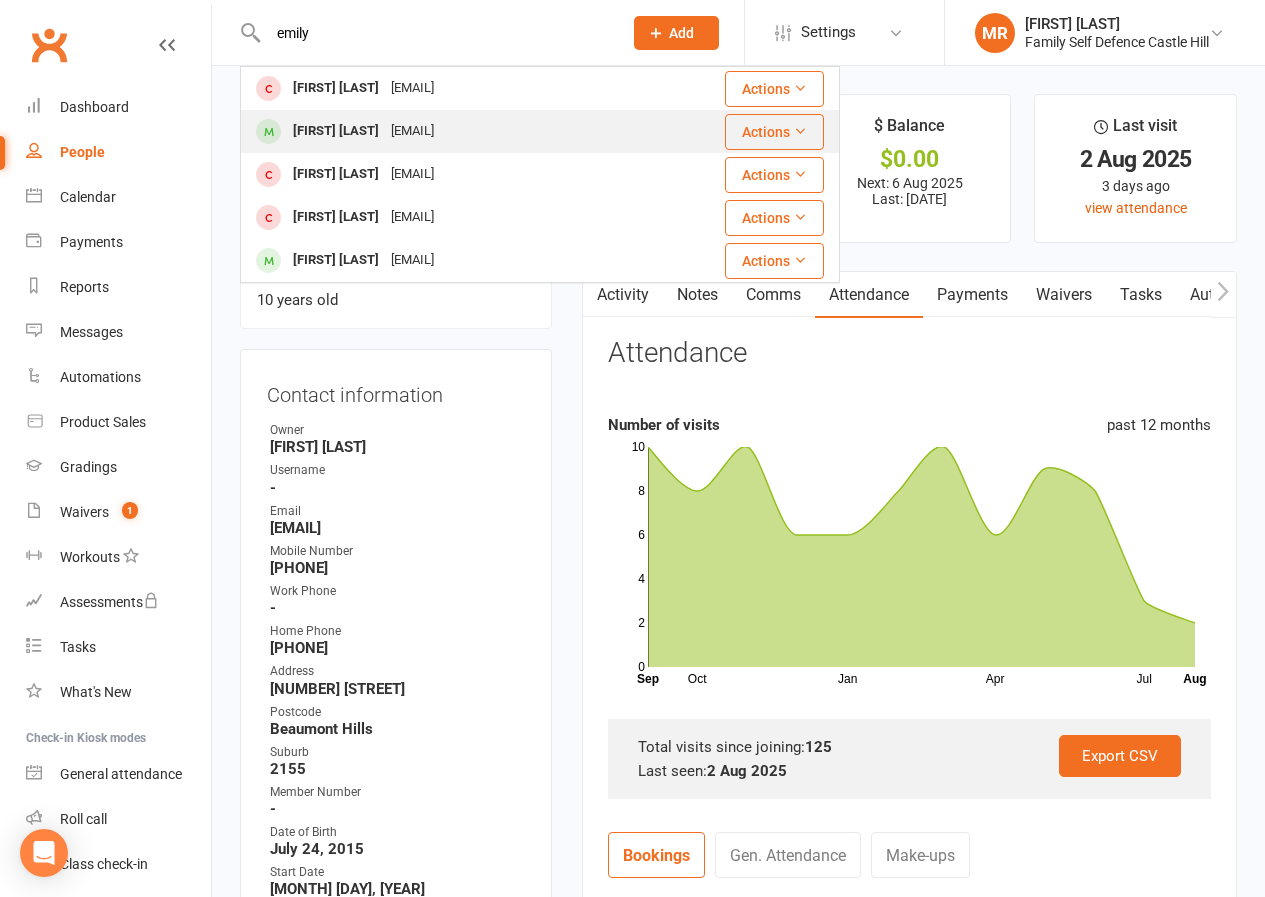 type on "emily" 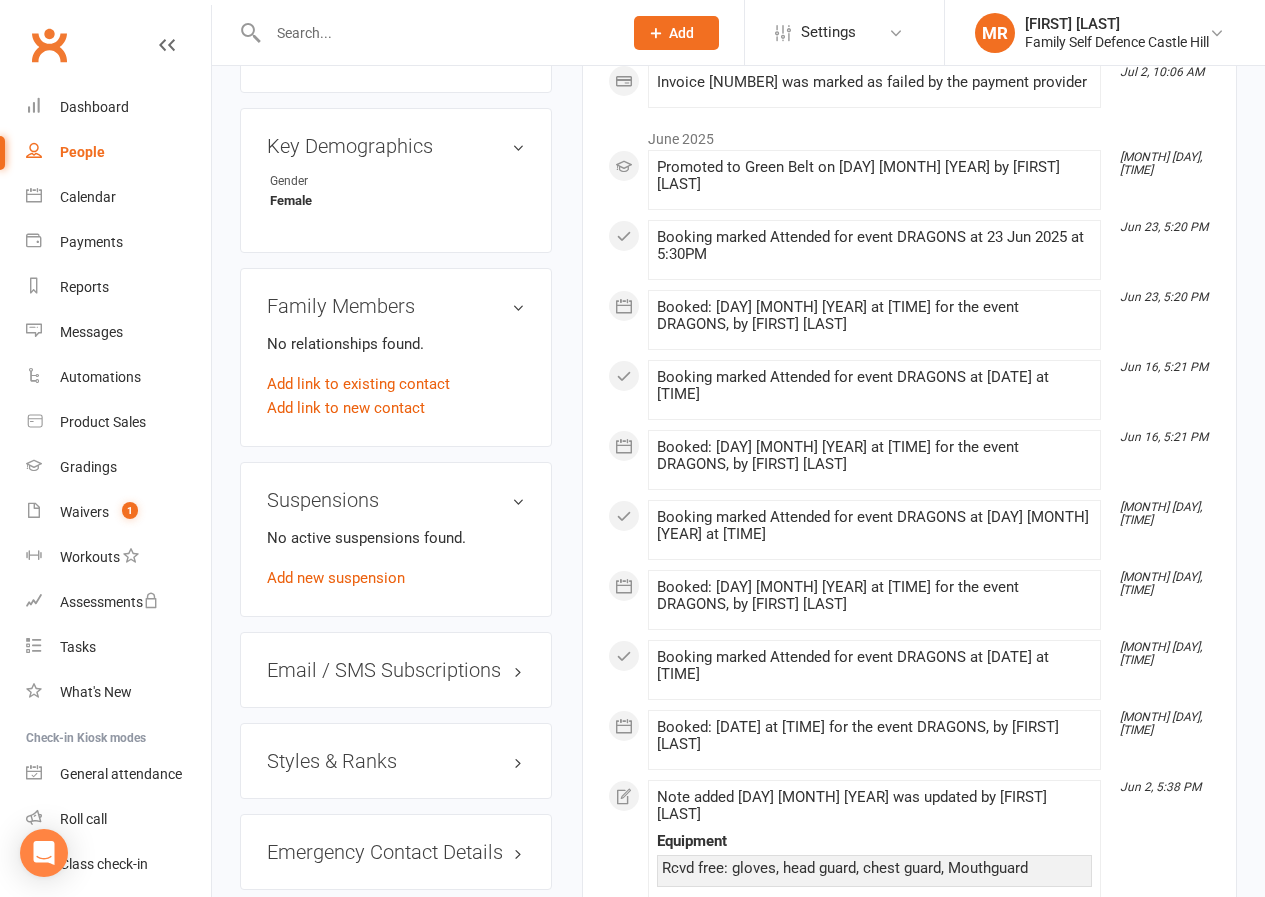 scroll, scrollTop: 1500, scrollLeft: 0, axis: vertical 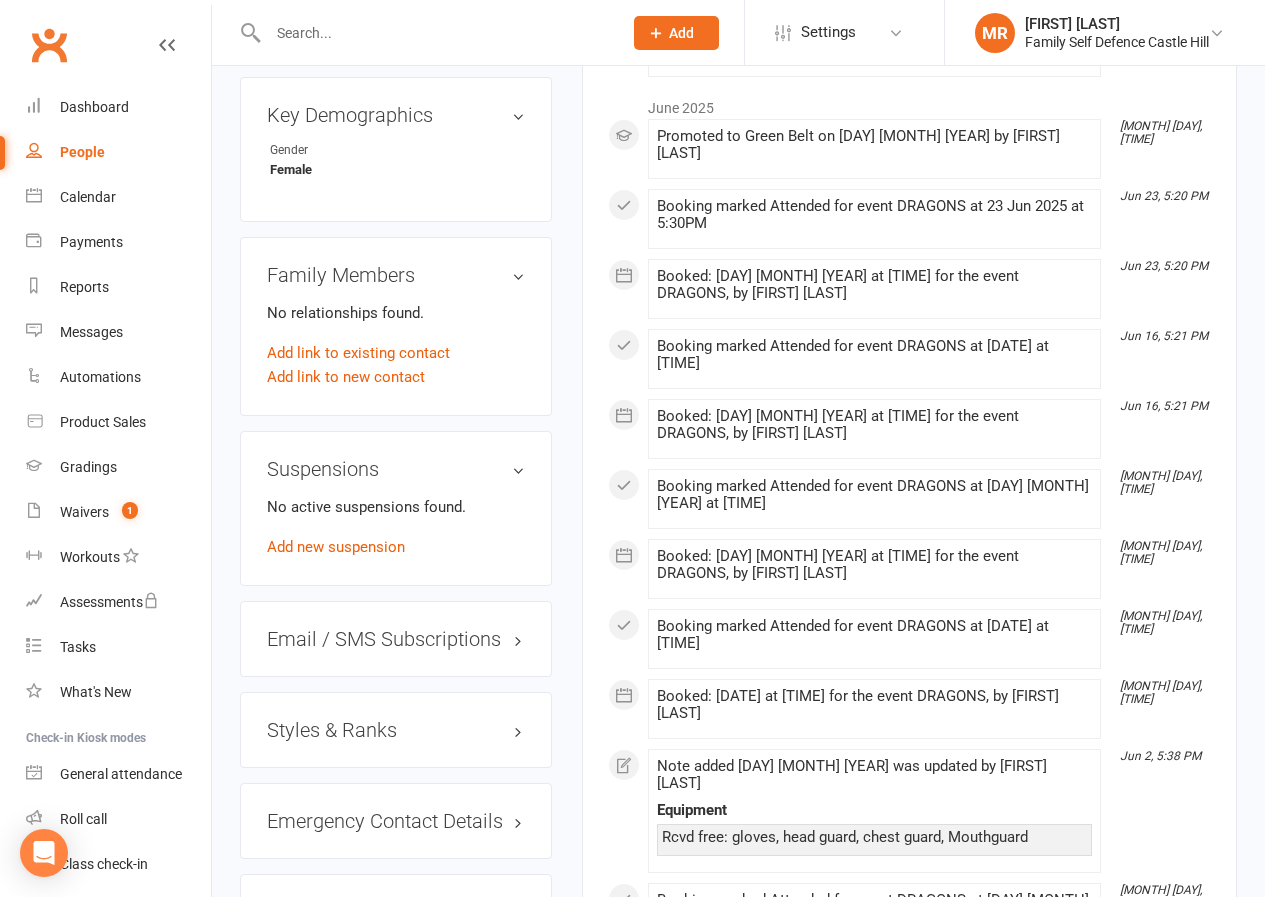 click on "Styles & Ranks" at bounding box center [396, 730] 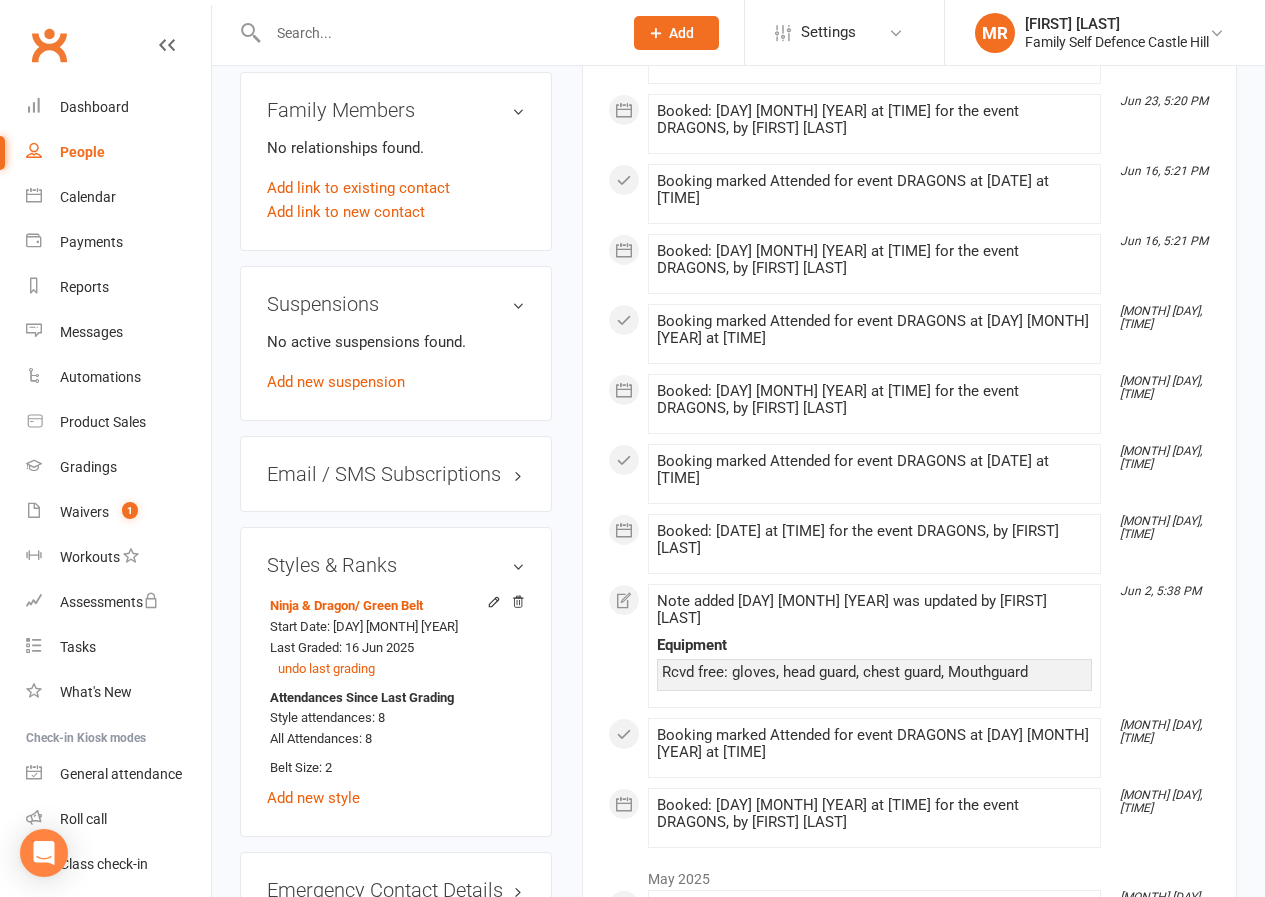 scroll, scrollTop: 1700, scrollLeft: 0, axis: vertical 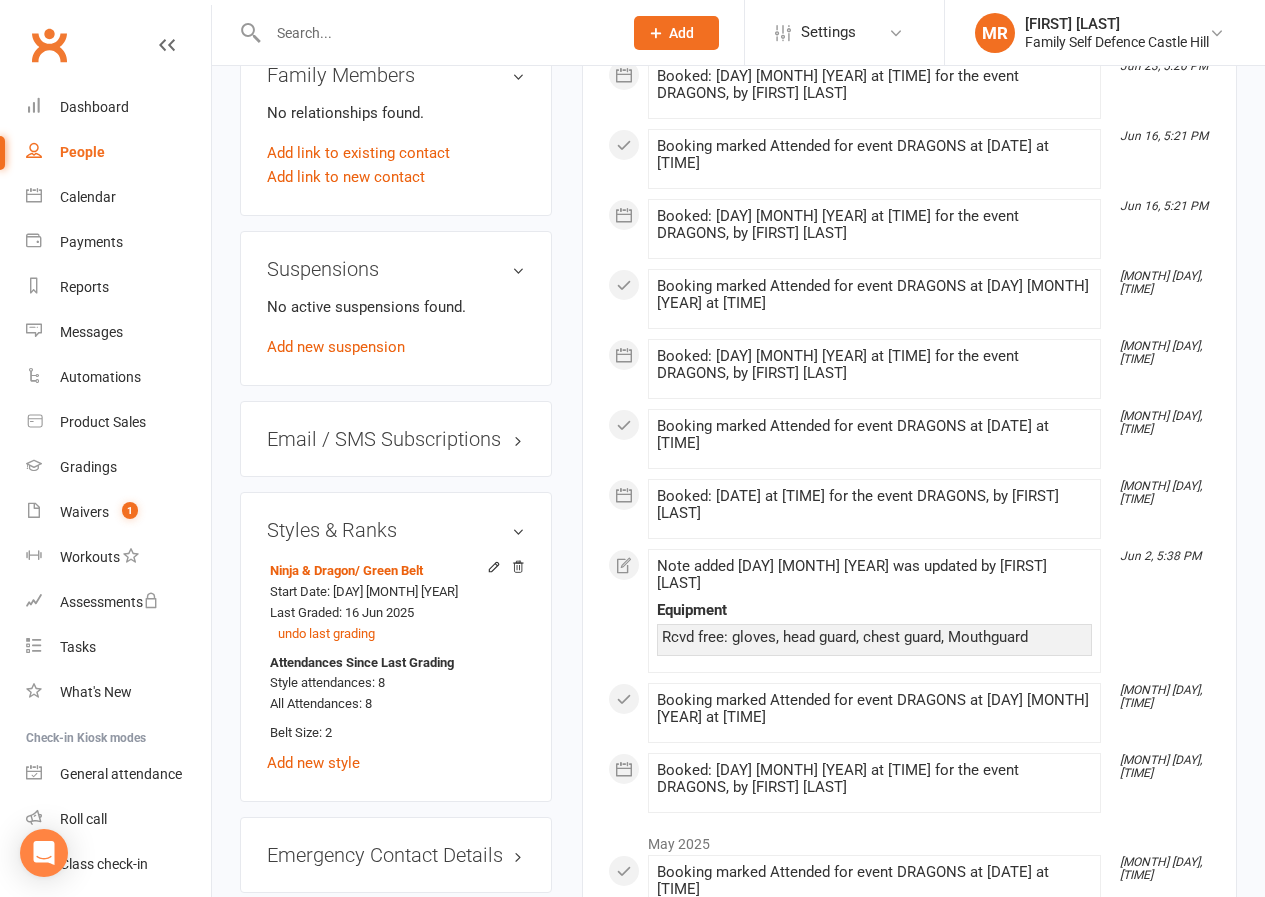 click at bounding box center (435, 33) 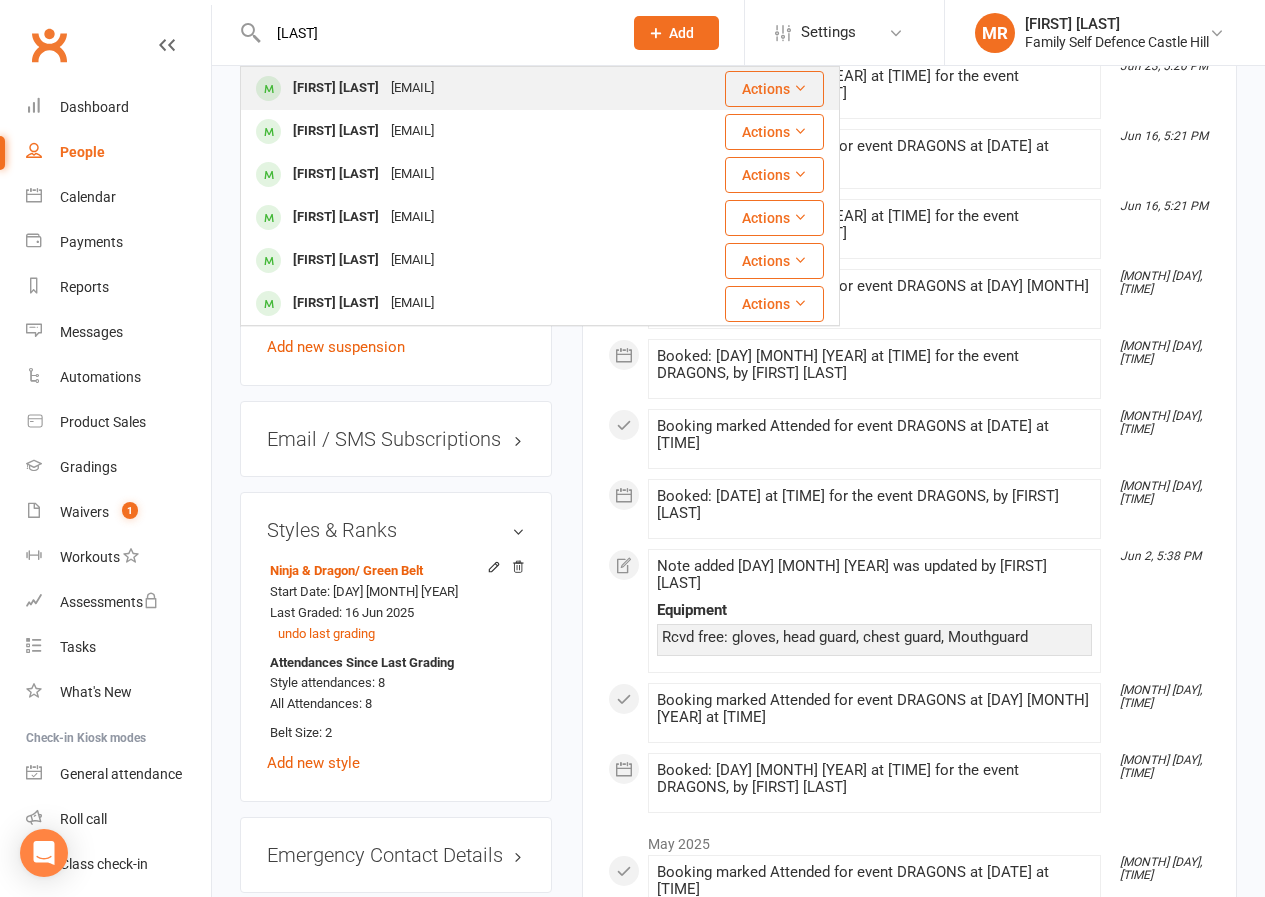type on "[LAST]" 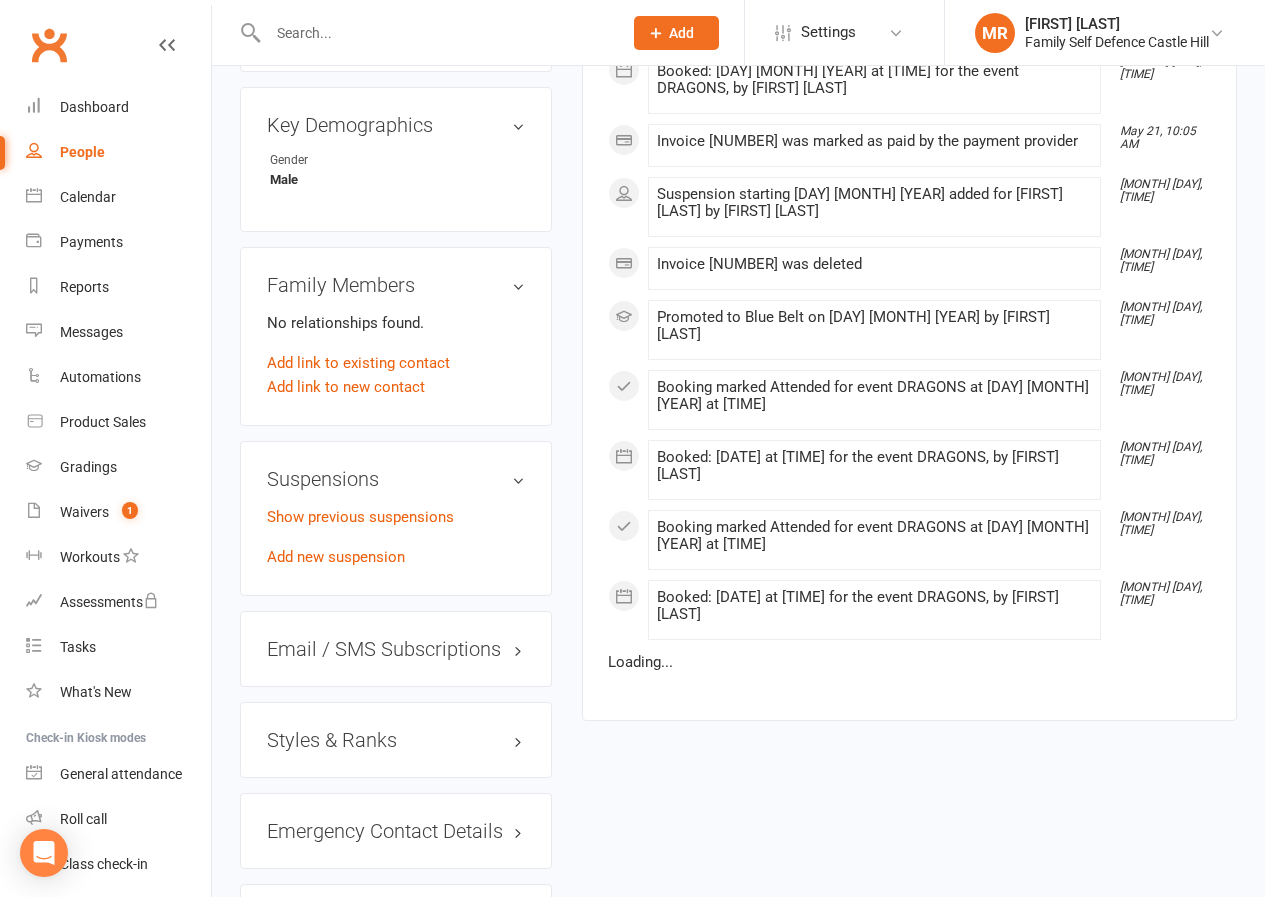 scroll, scrollTop: 1600, scrollLeft: 0, axis: vertical 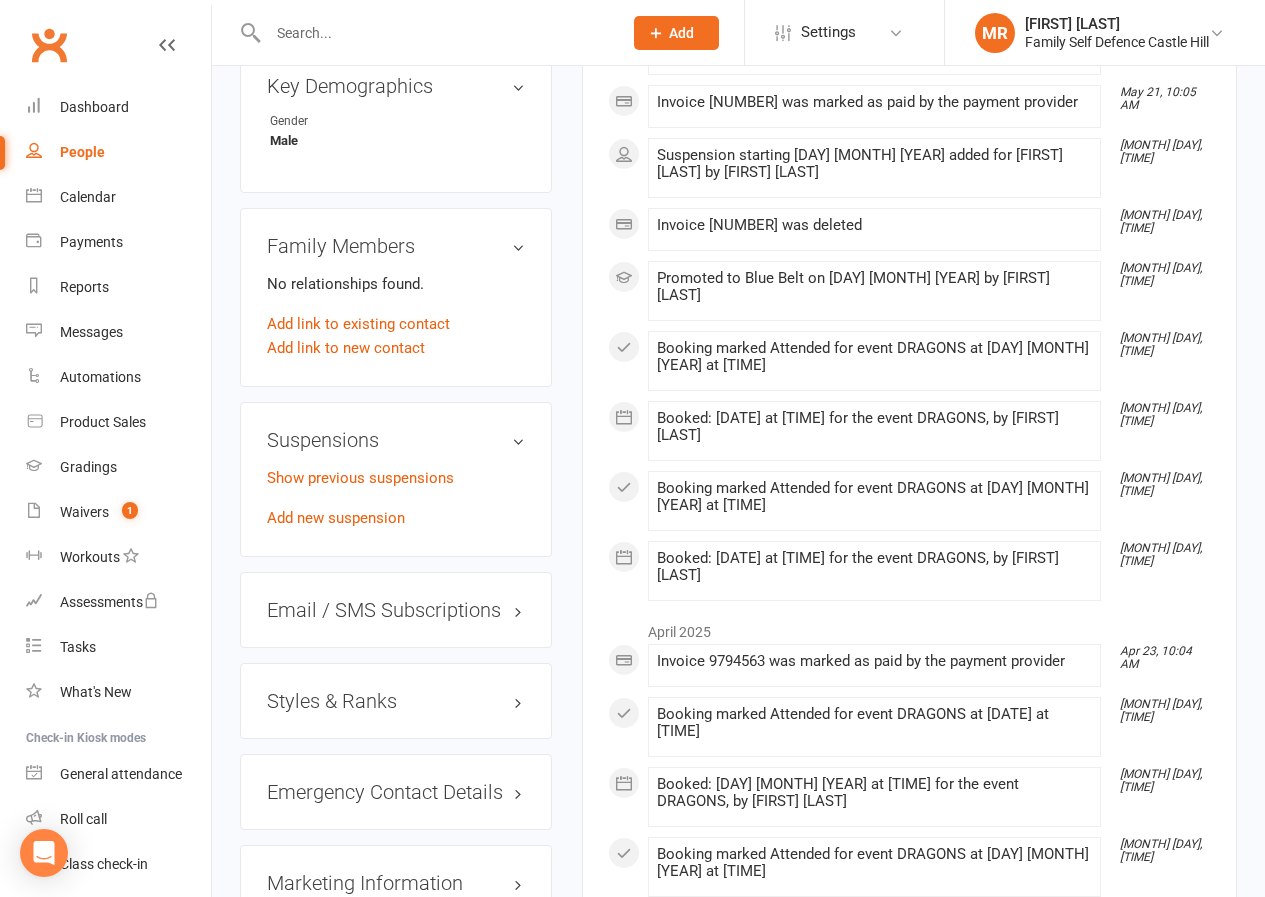 click on "Styles & Ranks" at bounding box center (396, 701) 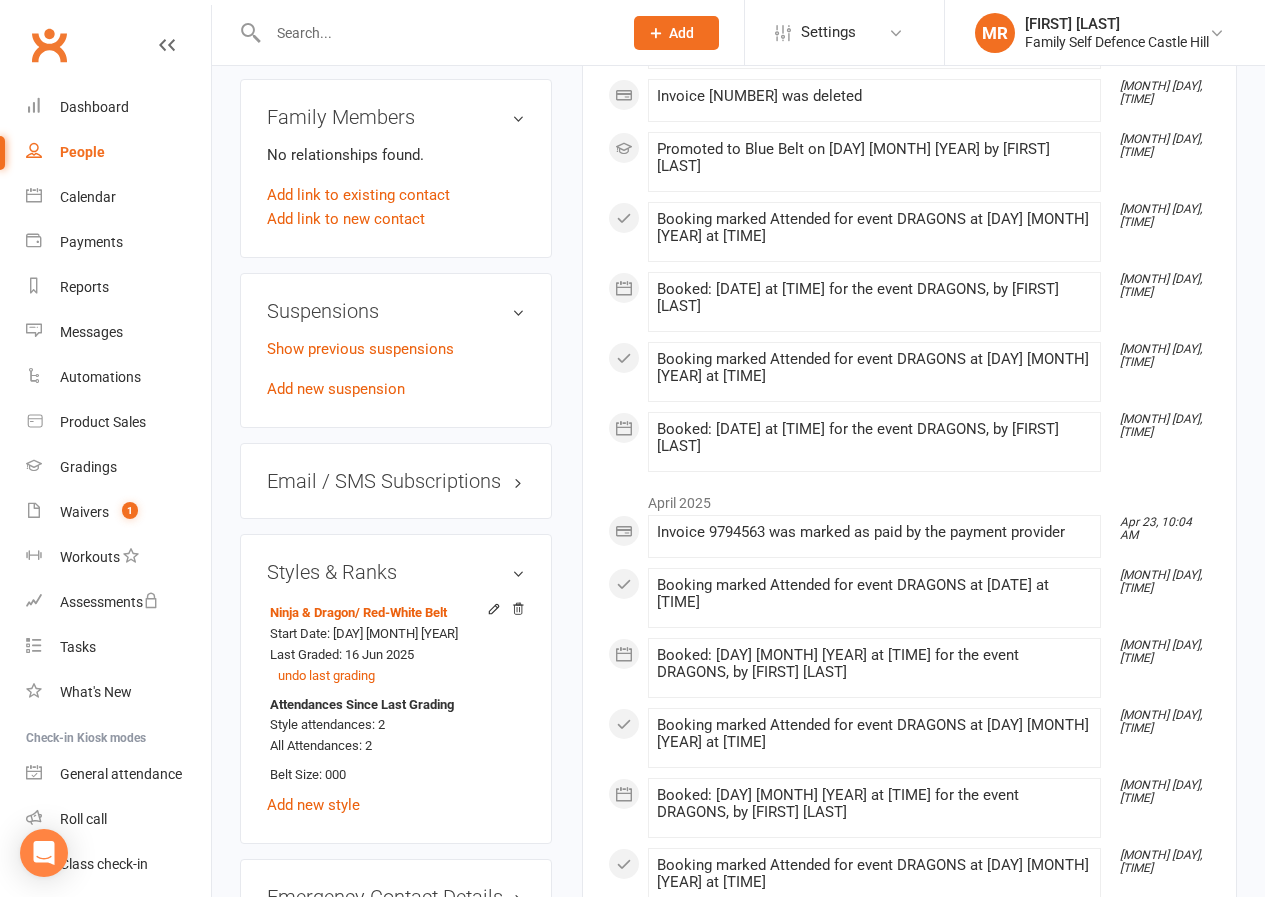 scroll, scrollTop: 1700, scrollLeft: 0, axis: vertical 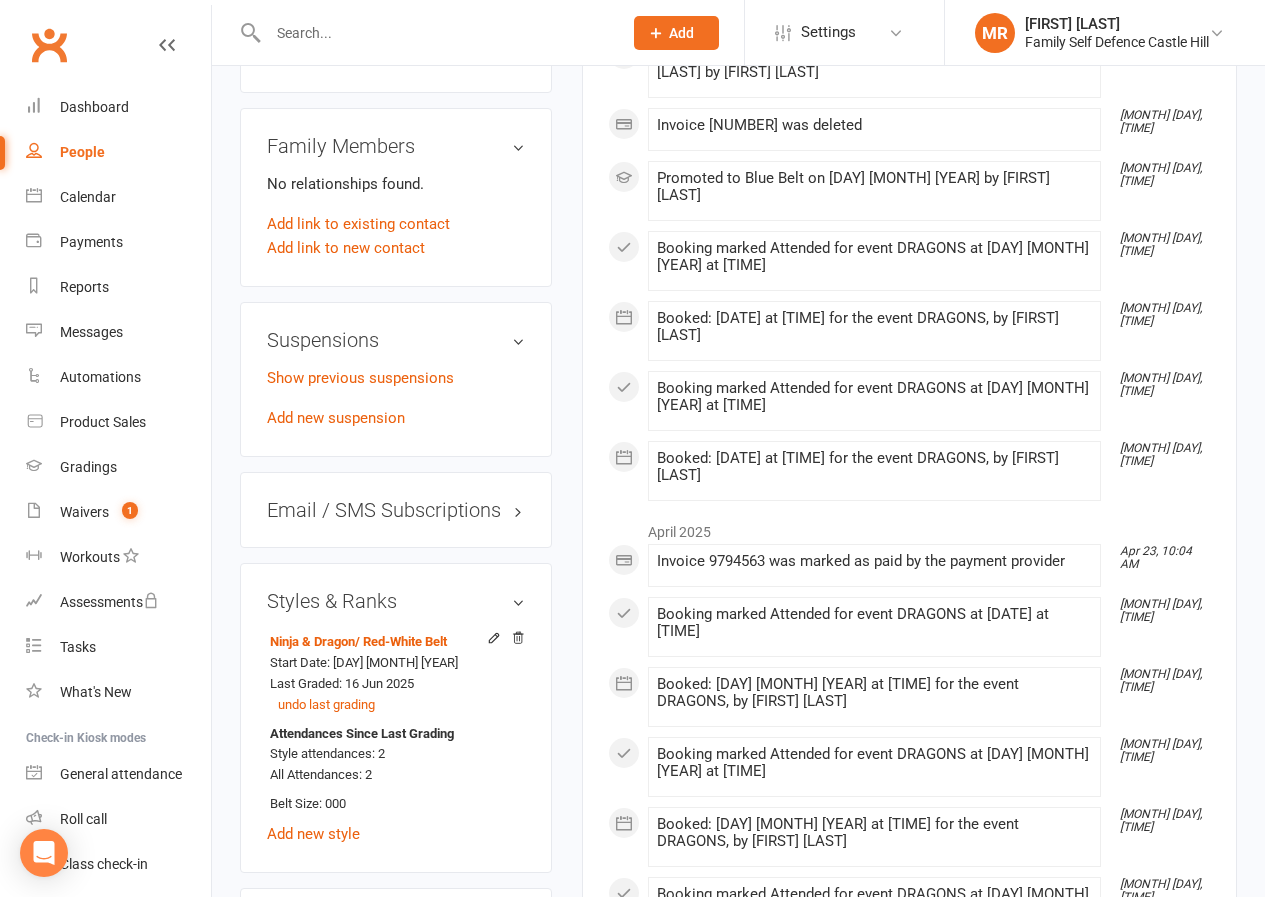 click at bounding box center [435, 33] 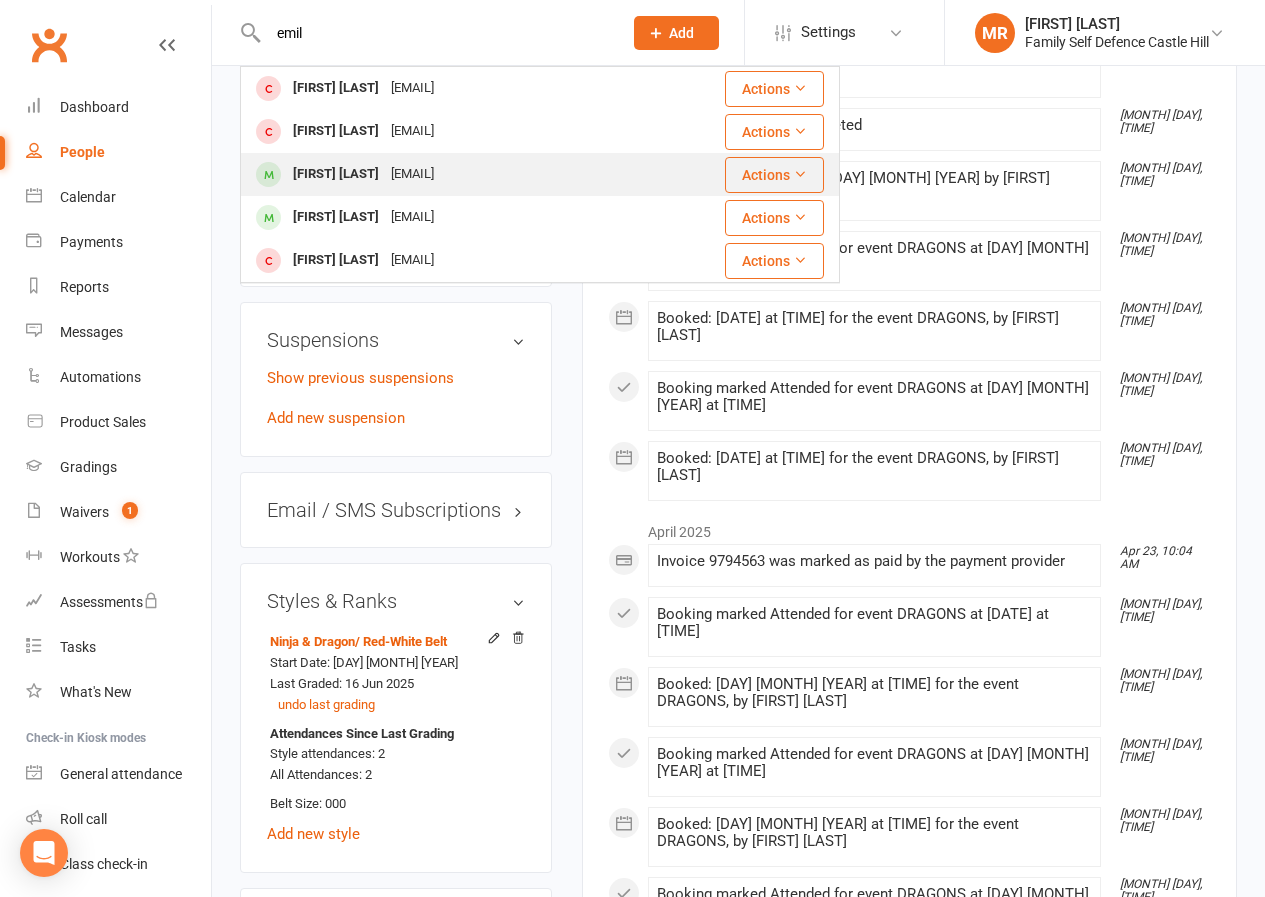 type on "emil" 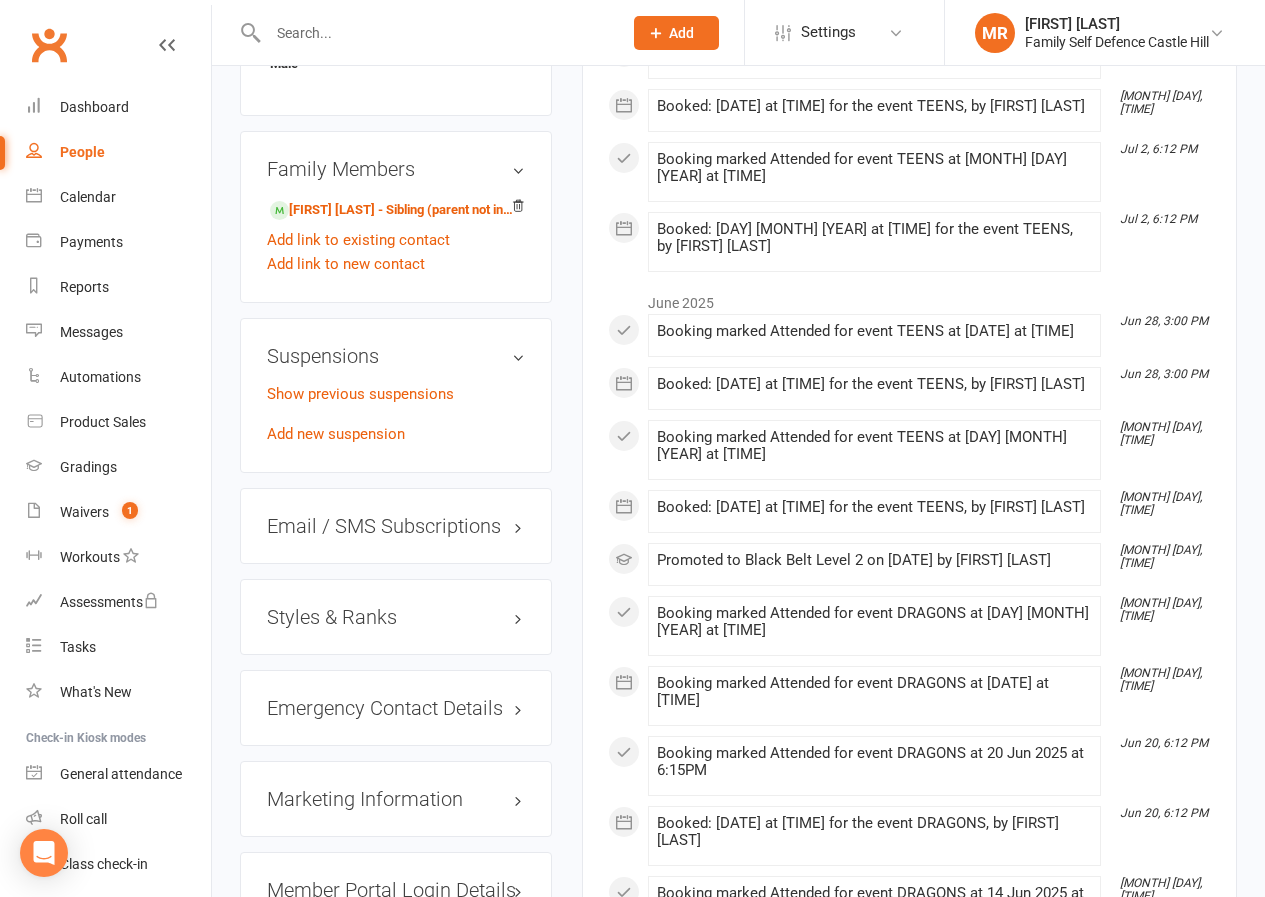 scroll, scrollTop: 1700, scrollLeft: 0, axis: vertical 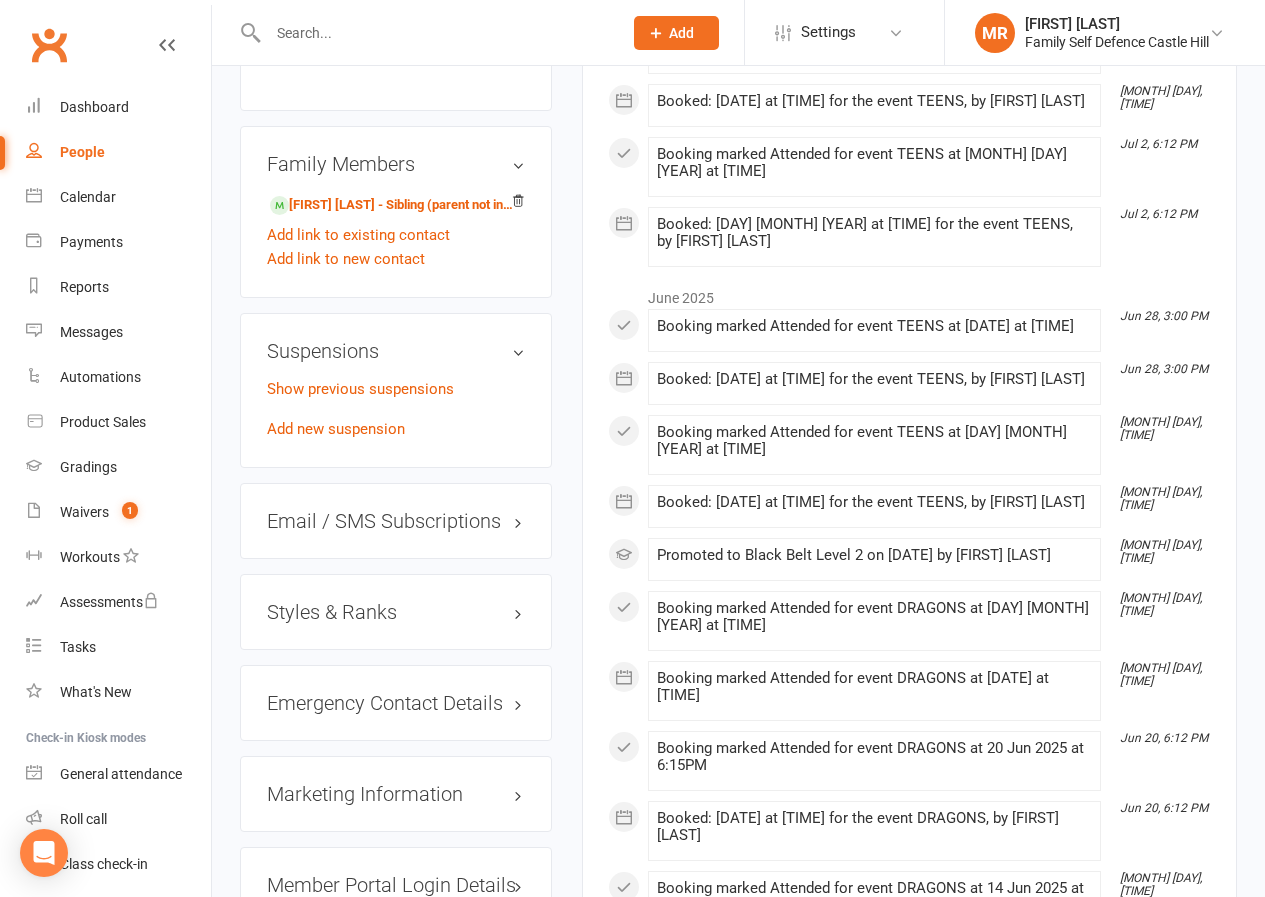 click on "Styles & Ranks" at bounding box center (396, 612) 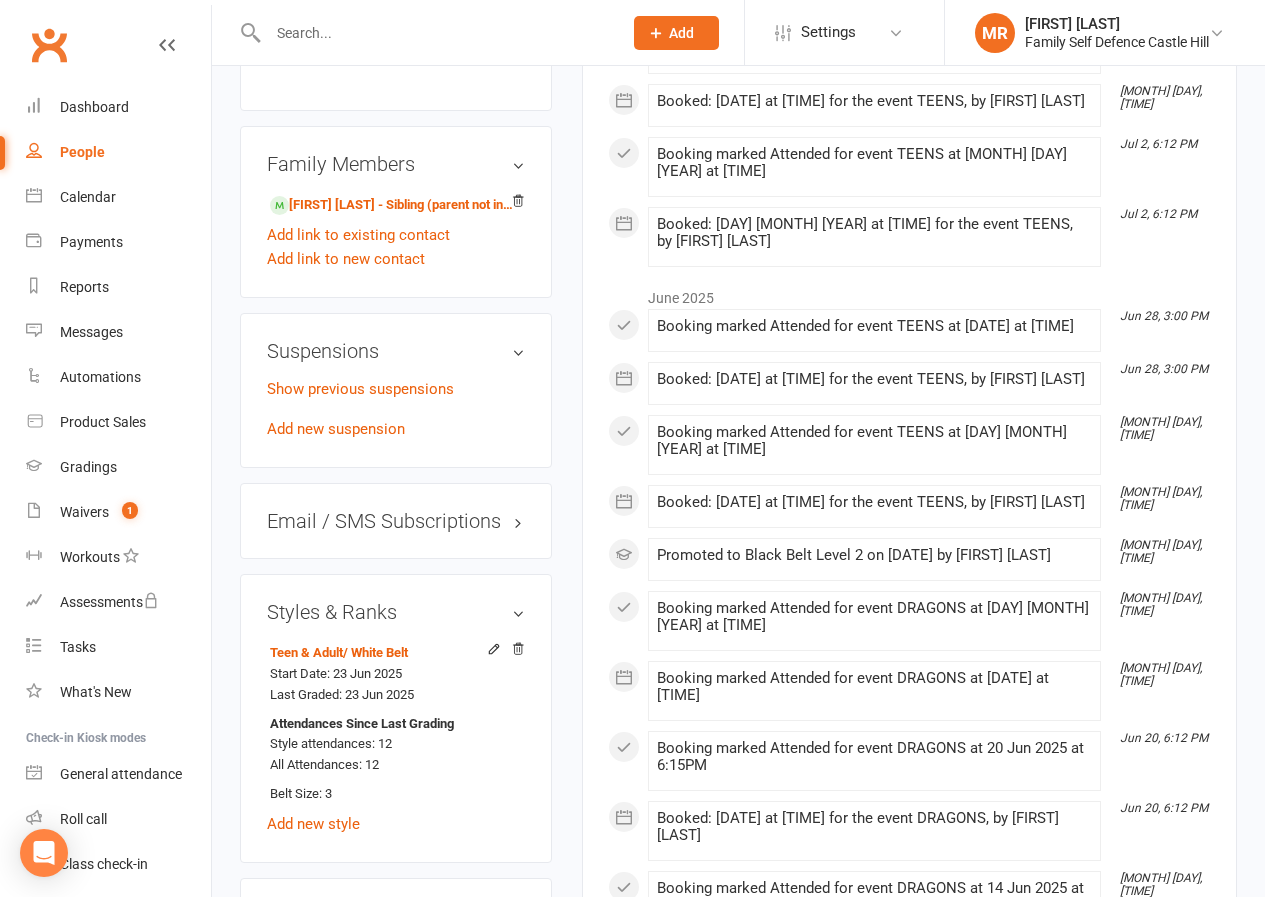 click at bounding box center (435, 33) 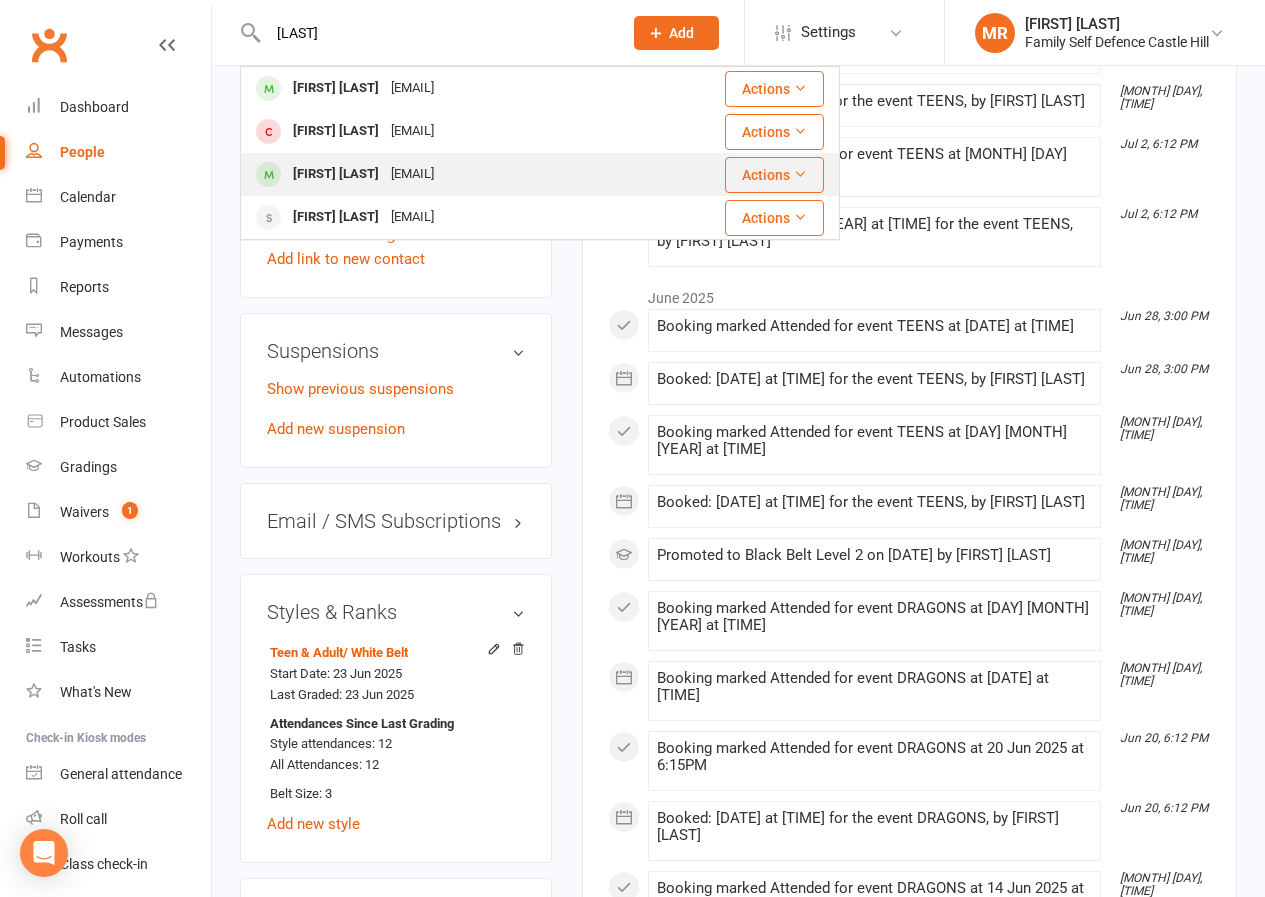 type on "[LAST]" 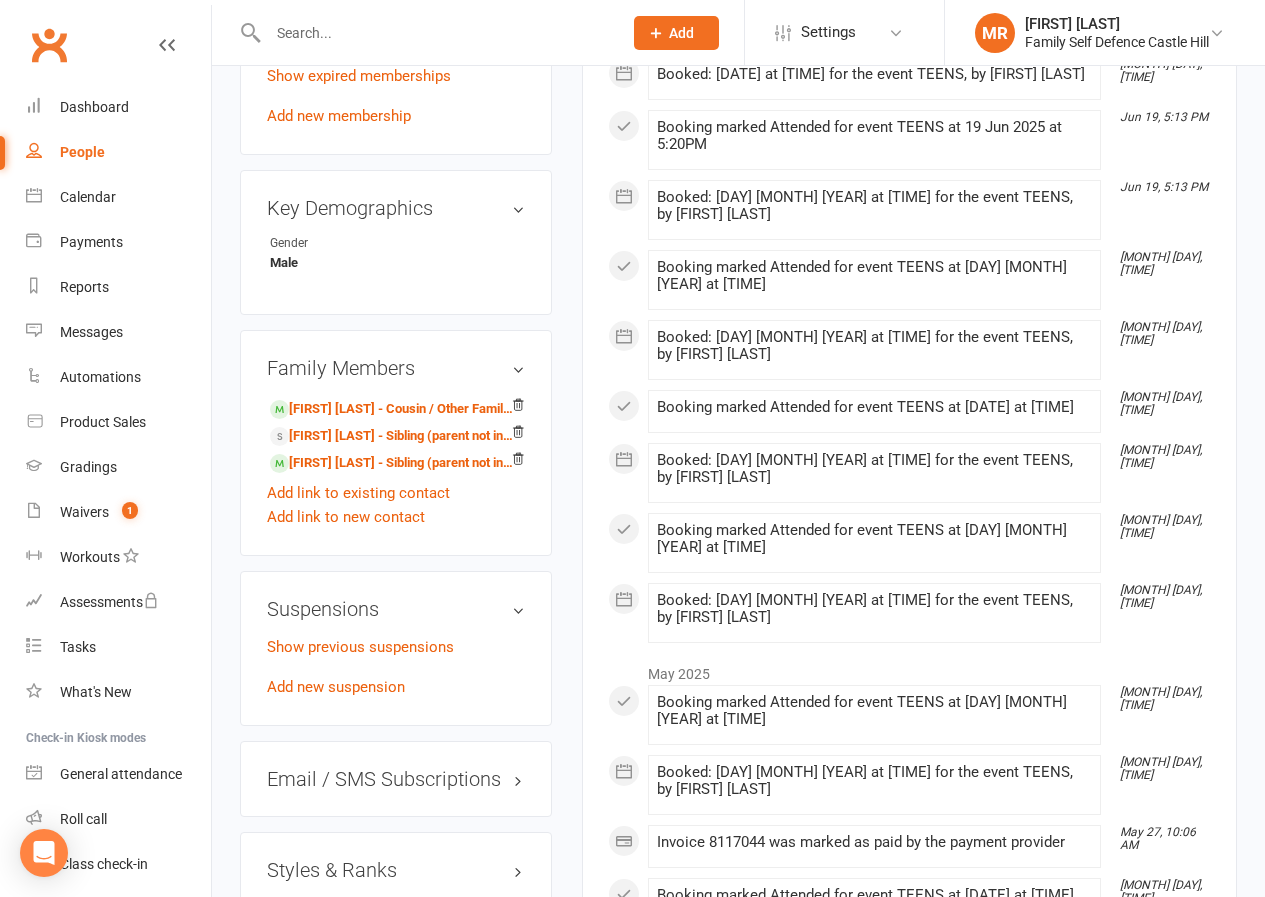 scroll, scrollTop: 1600, scrollLeft: 0, axis: vertical 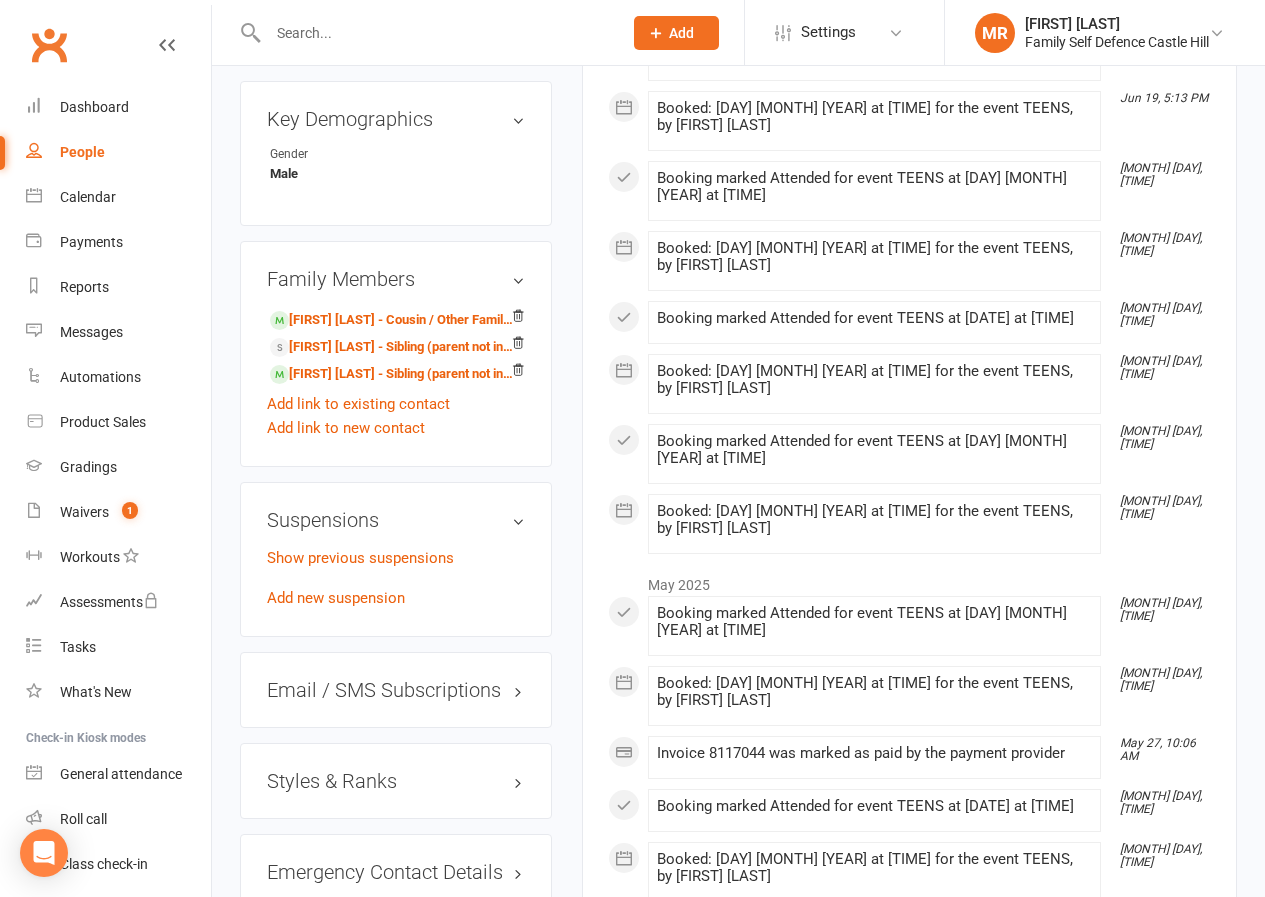 click on "Styles & Ranks" at bounding box center (396, 781) 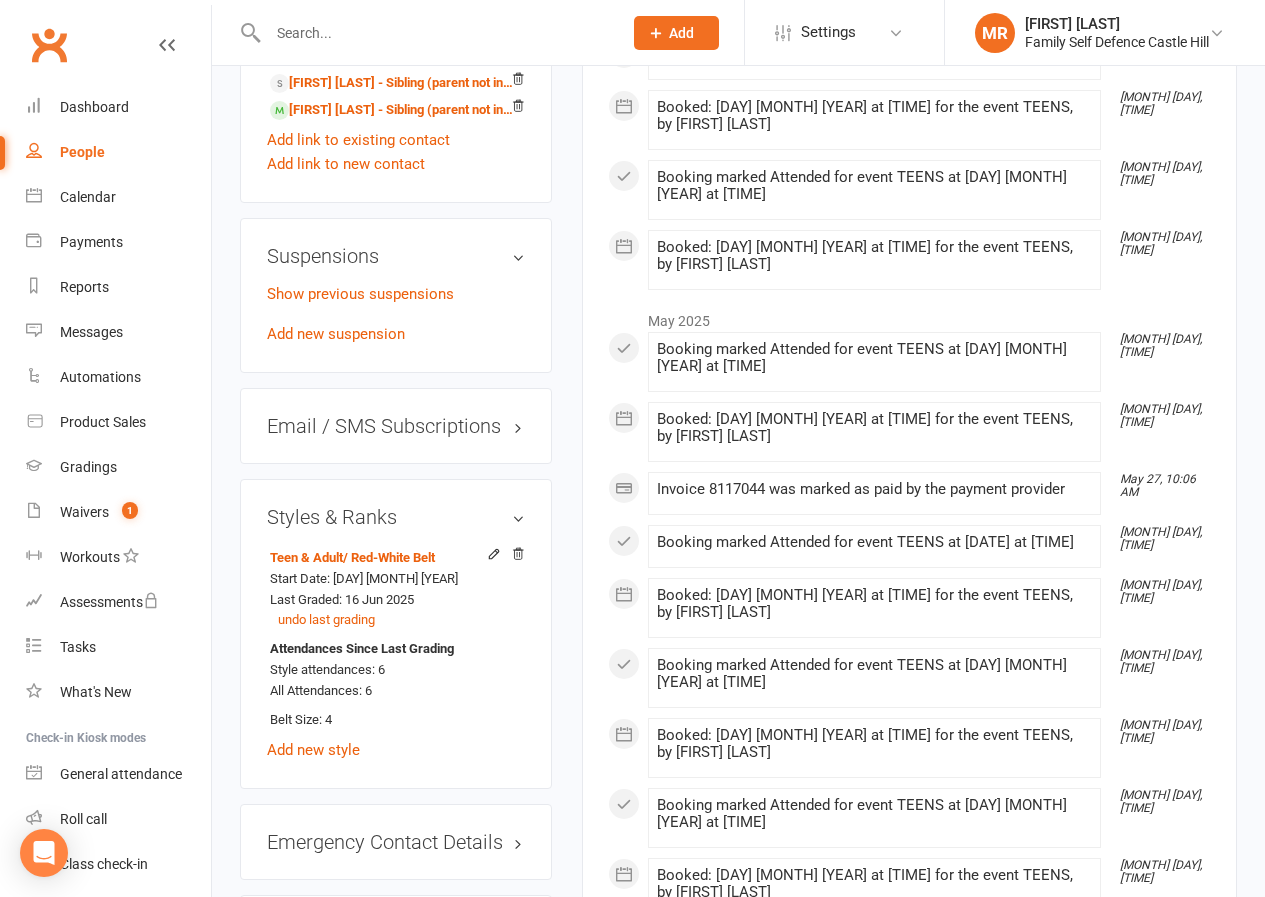 scroll, scrollTop: 1900, scrollLeft: 0, axis: vertical 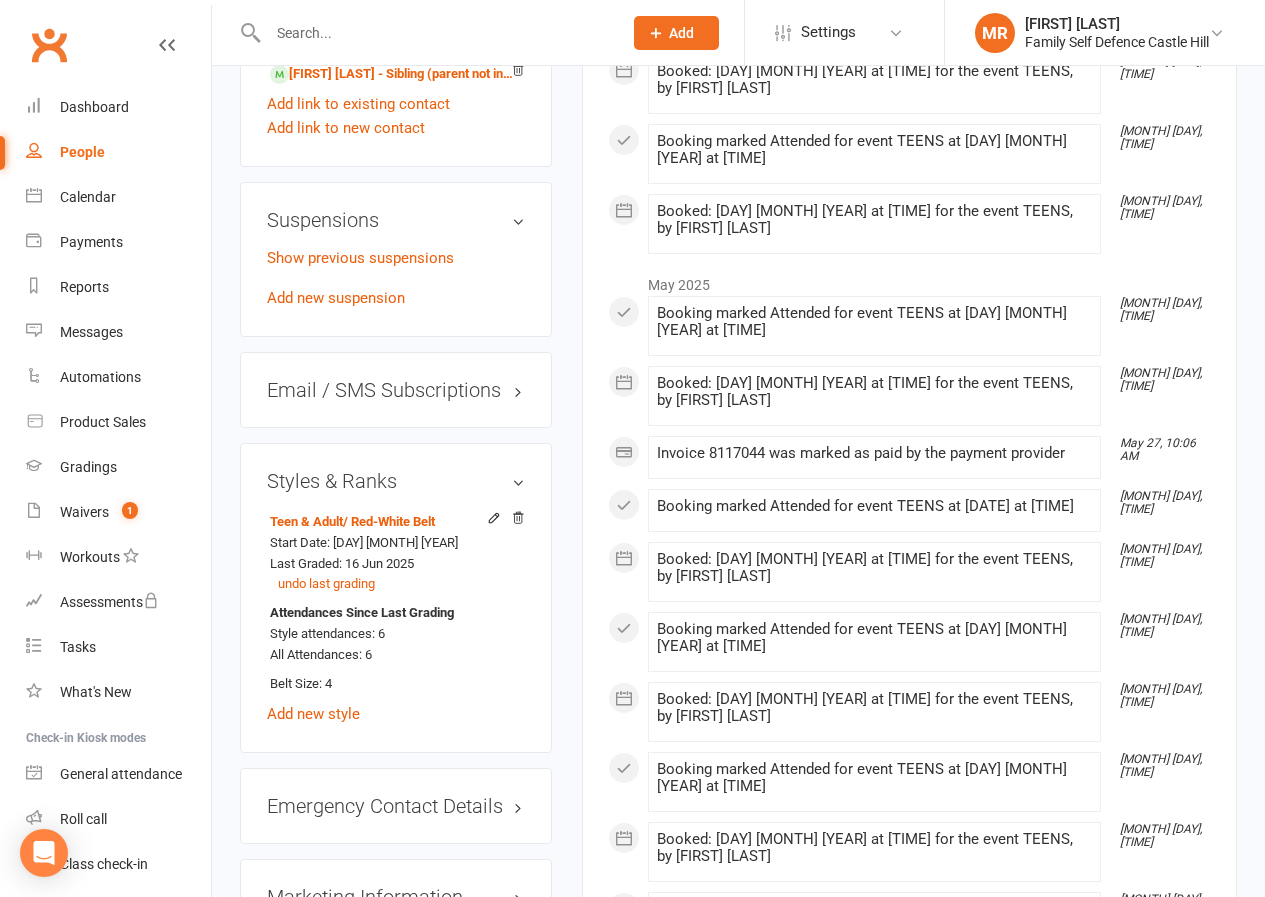 click at bounding box center (435, 33) 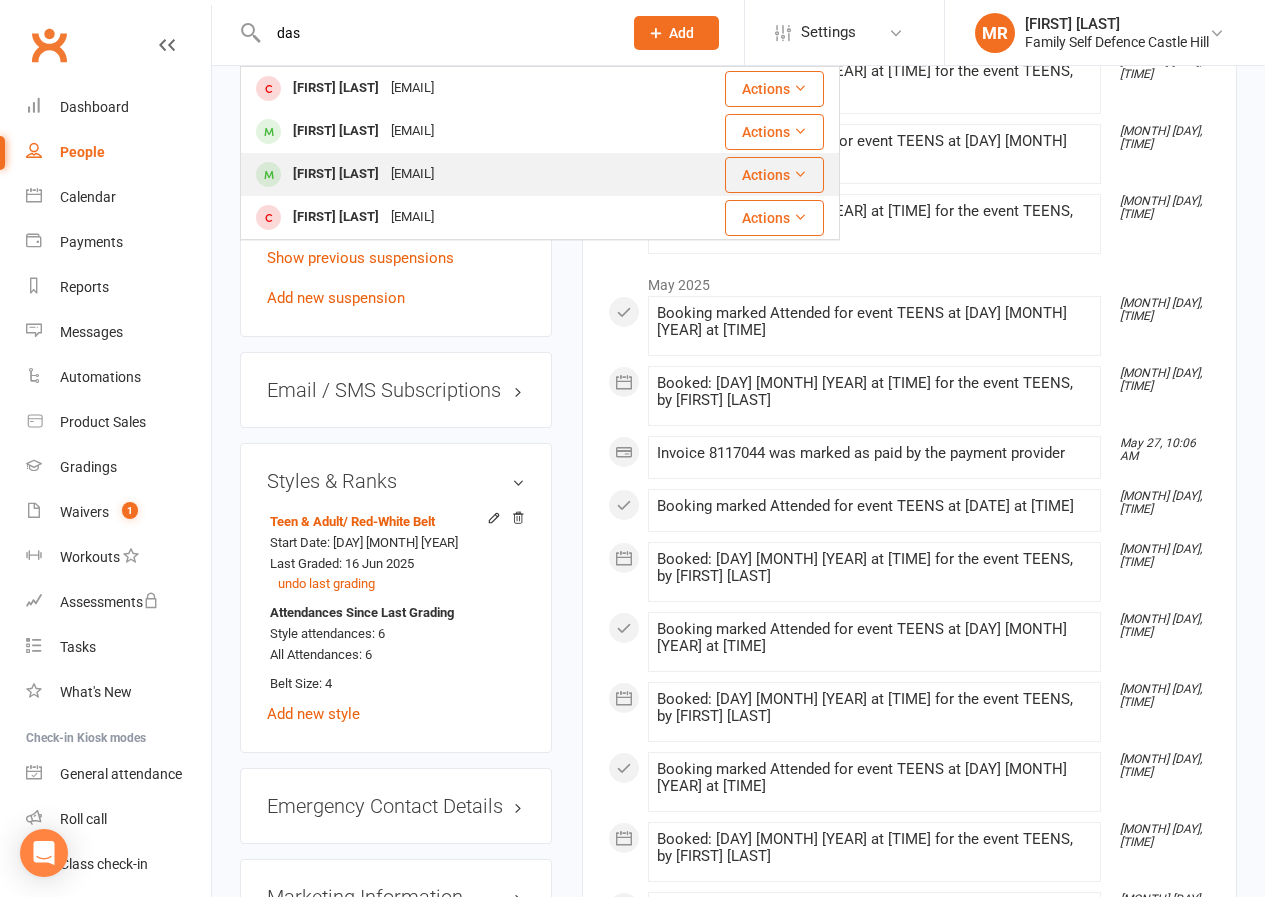 type on "das" 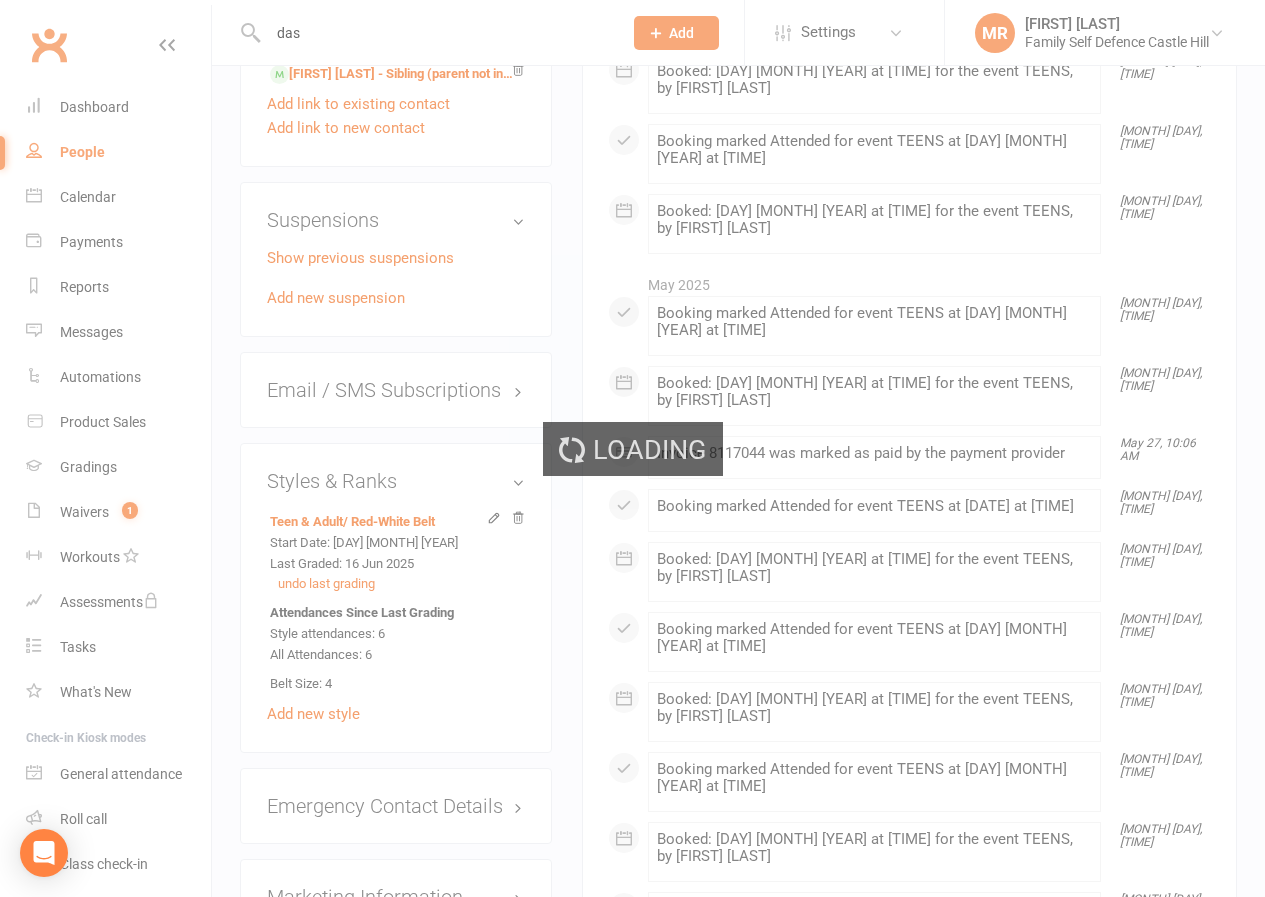 type 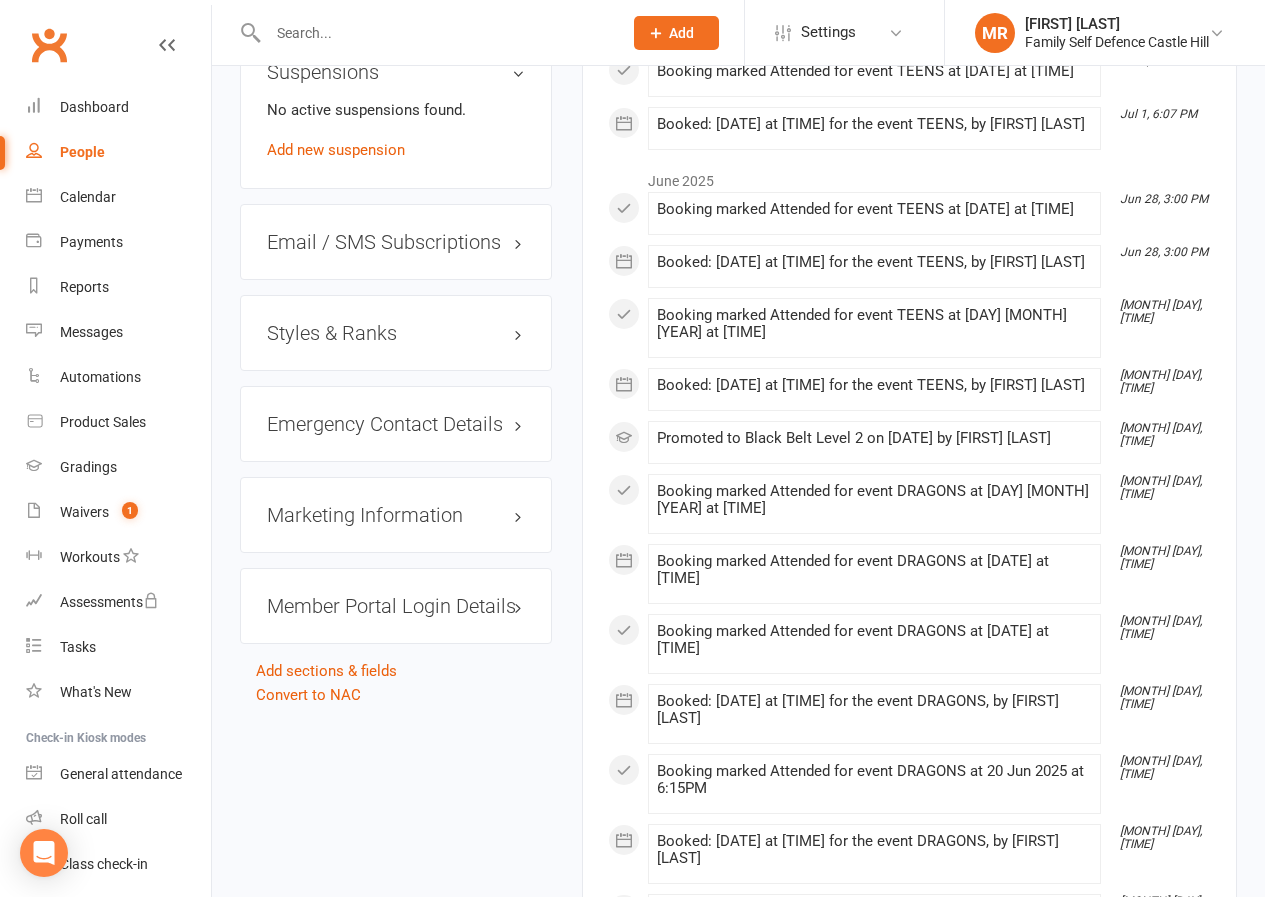 scroll, scrollTop: 2006, scrollLeft: 0, axis: vertical 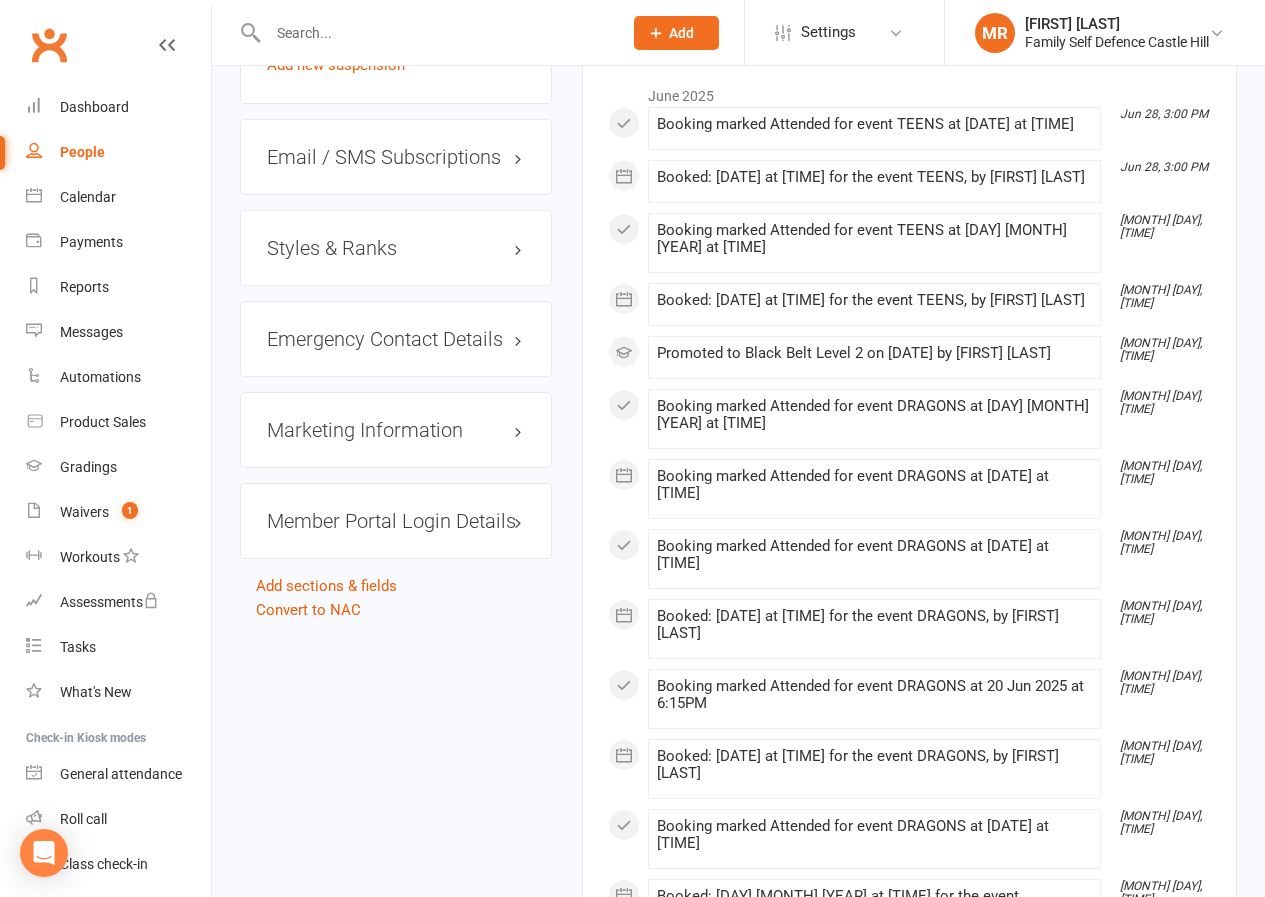 click on "Styles & Ranks" at bounding box center (396, 248) 